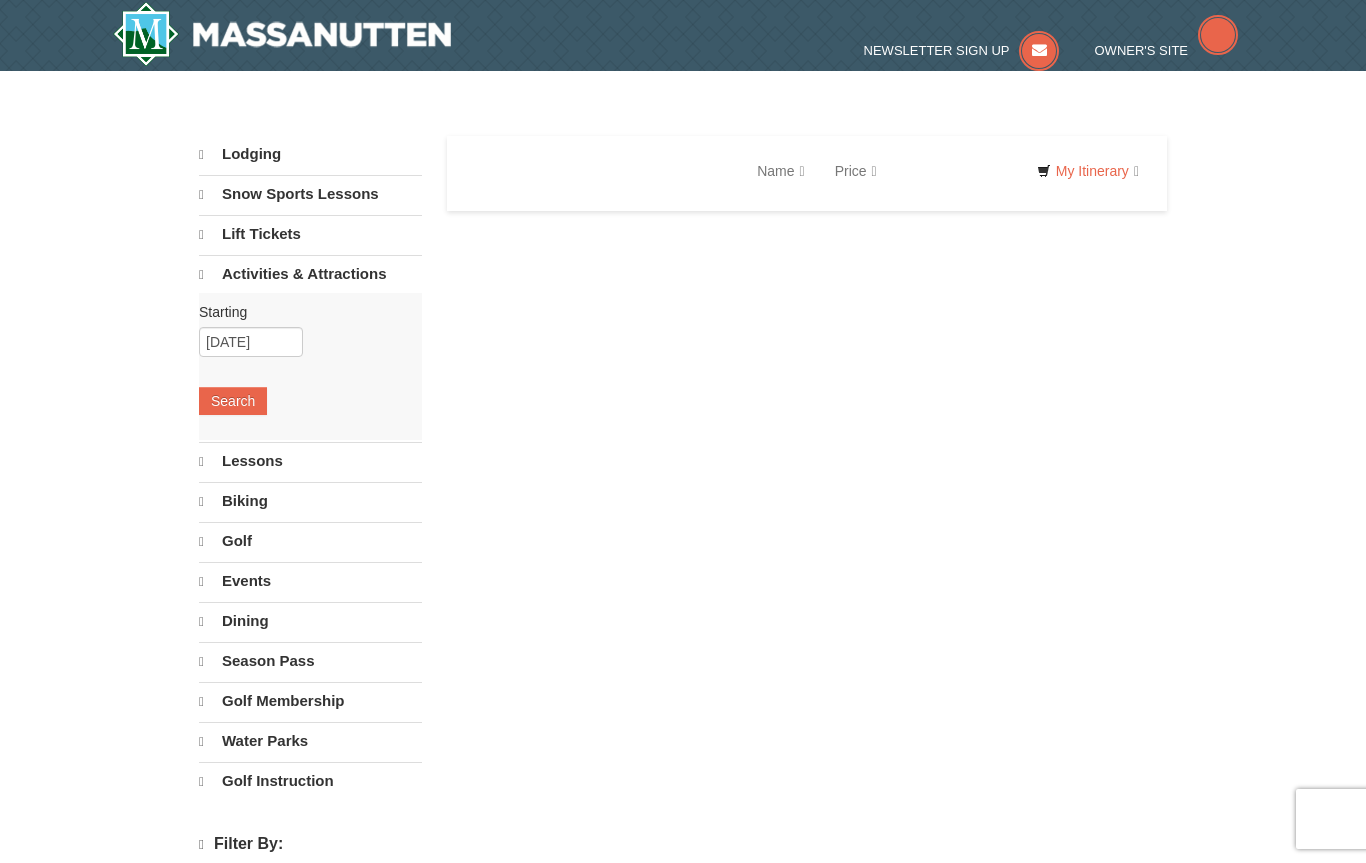 scroll, scrollTop: 0, scrollLeft: 0, axis: both 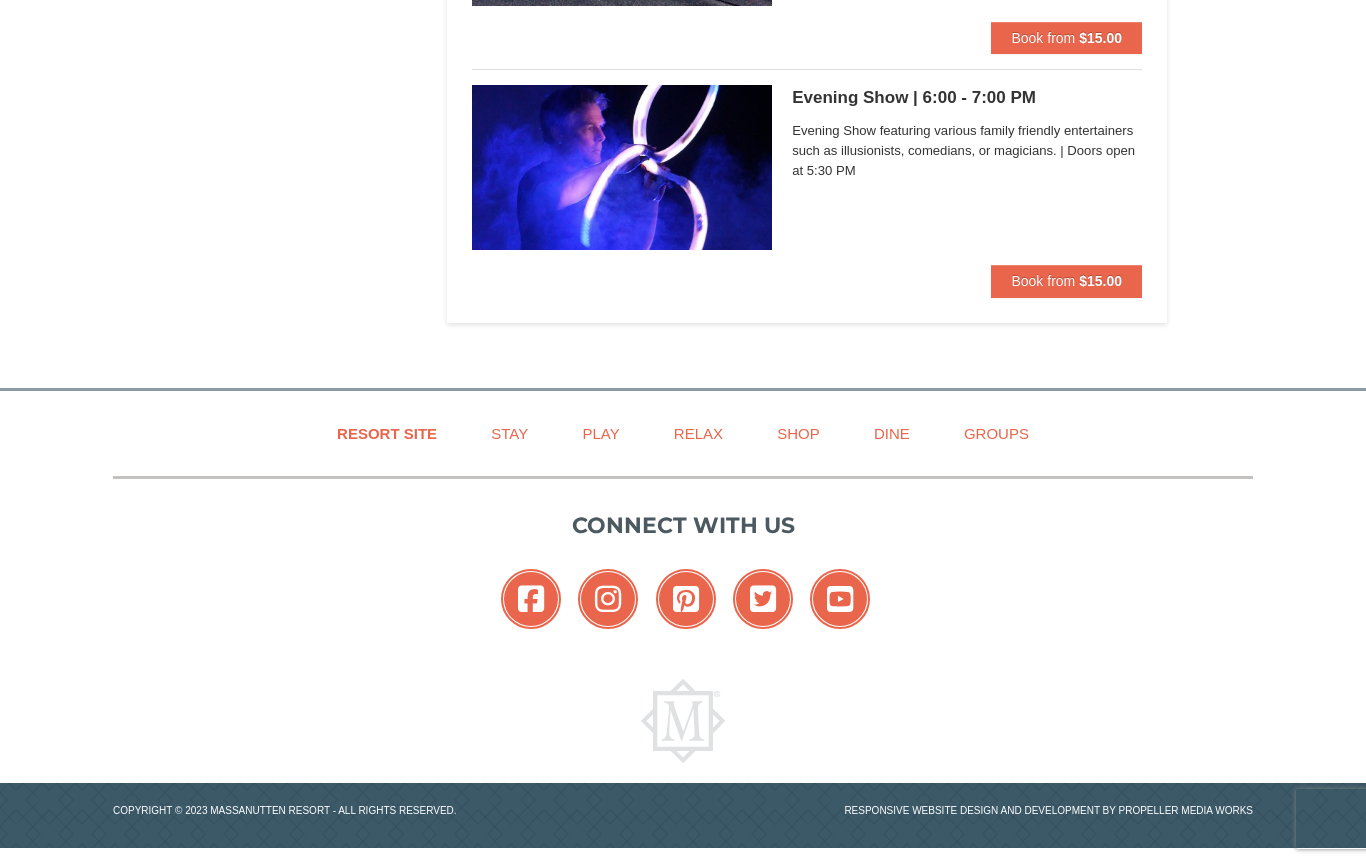 click on "$15.00" at bounding box center [1100, 281] 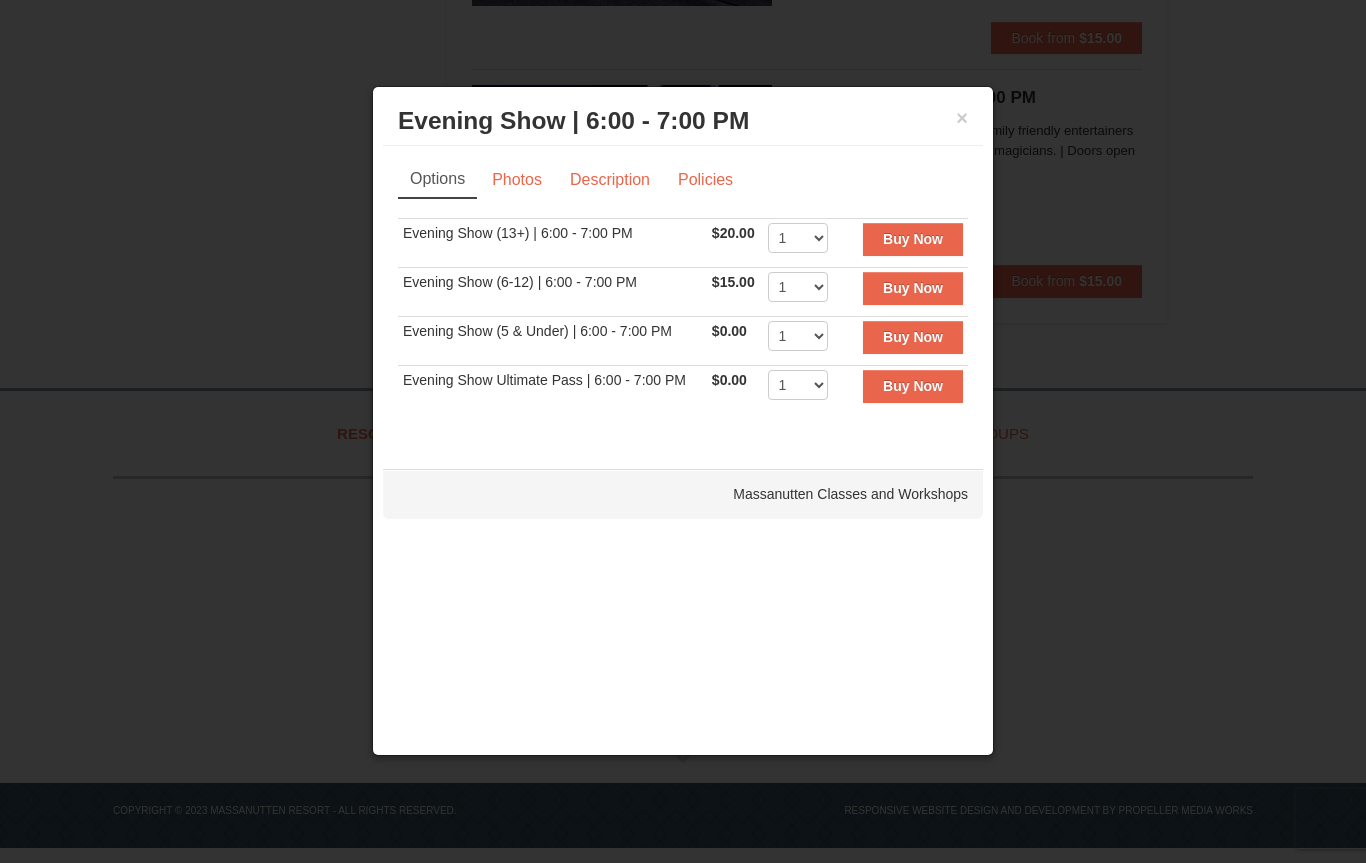 click on "Description" at bounding box center [610, 180] 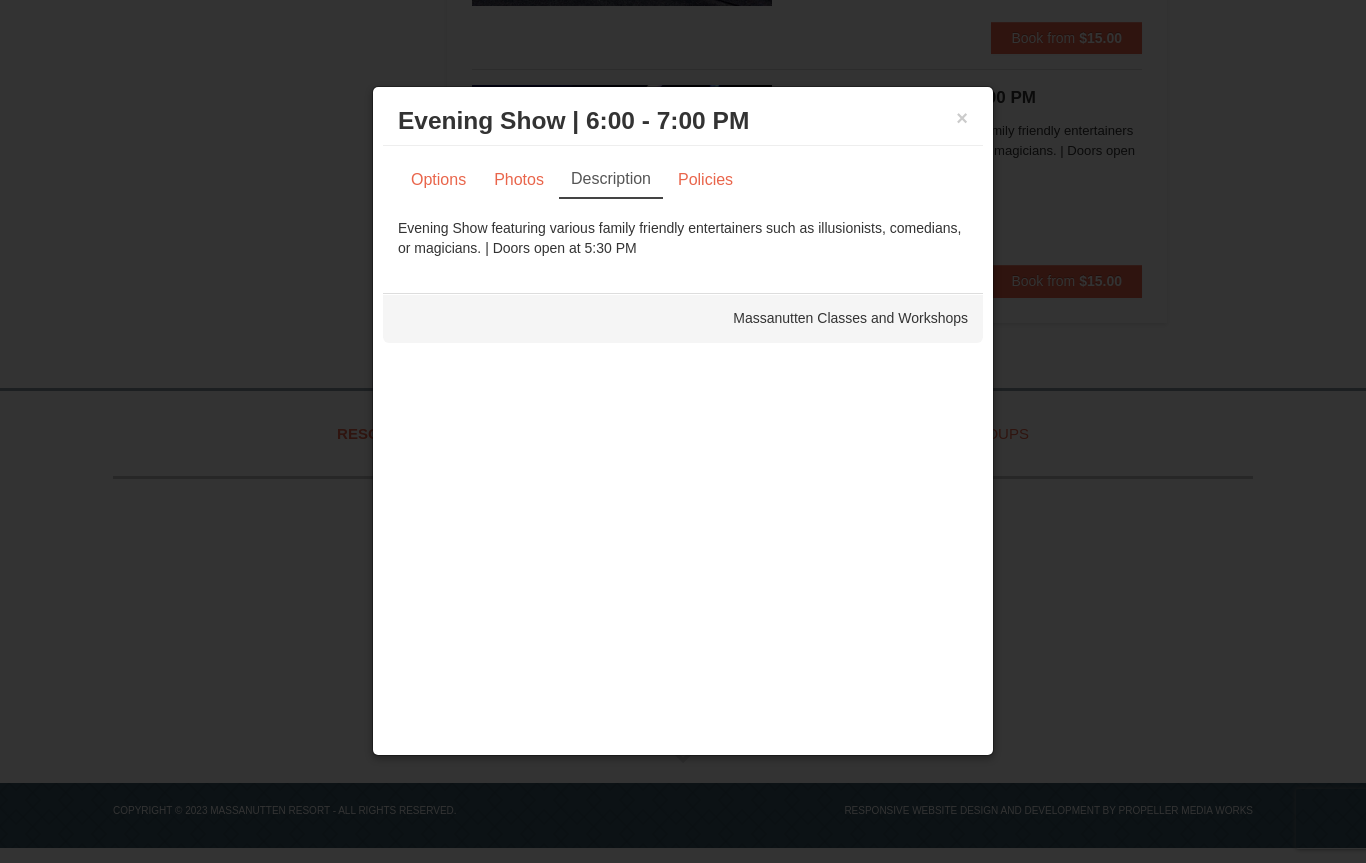 click on "Options" at bounding box center [438, 180] 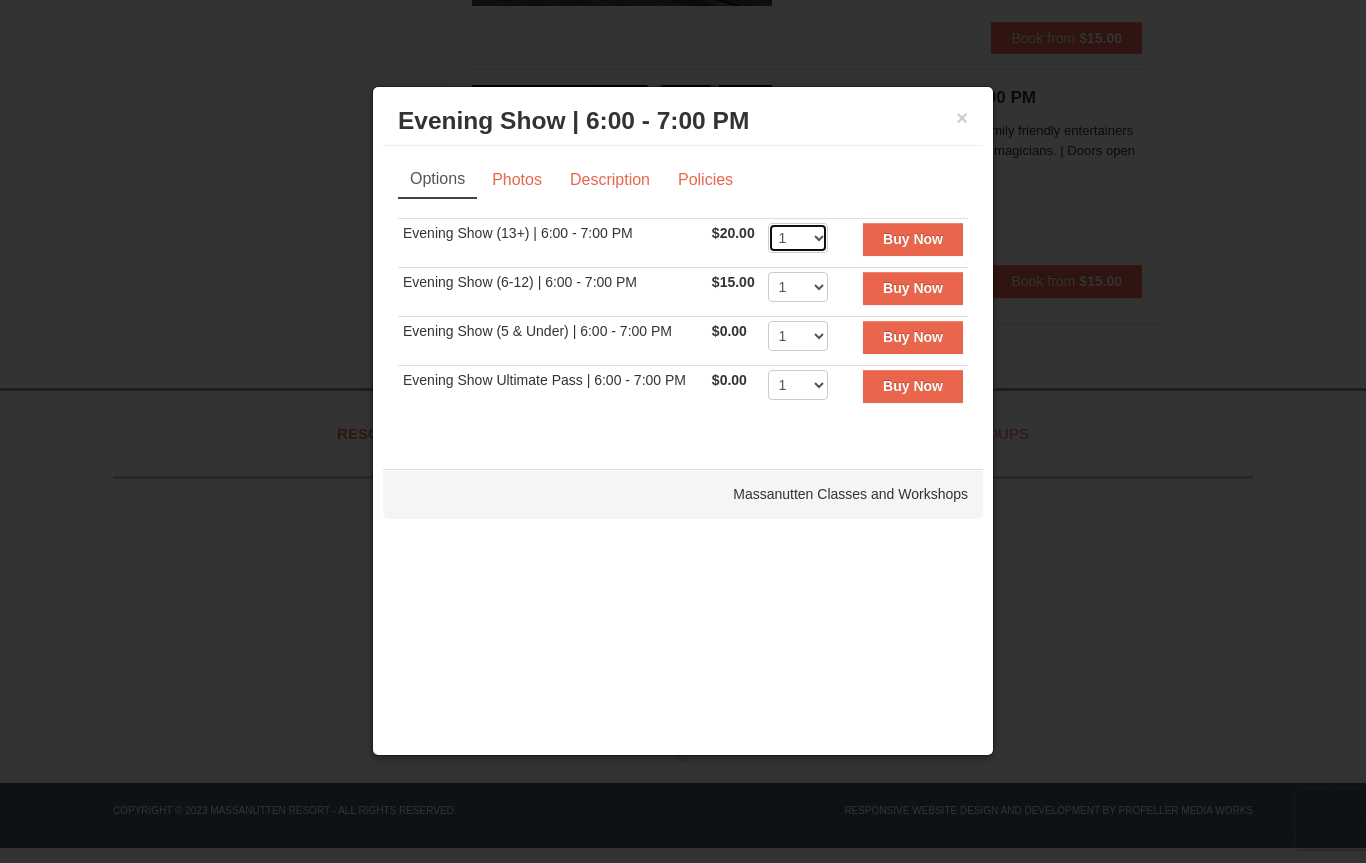 click on "1
2
3
4
5
6
7
8
9
10
11
12
13
14
15
16
17
18
19
20
21 22" at bounding box center [798, 238] 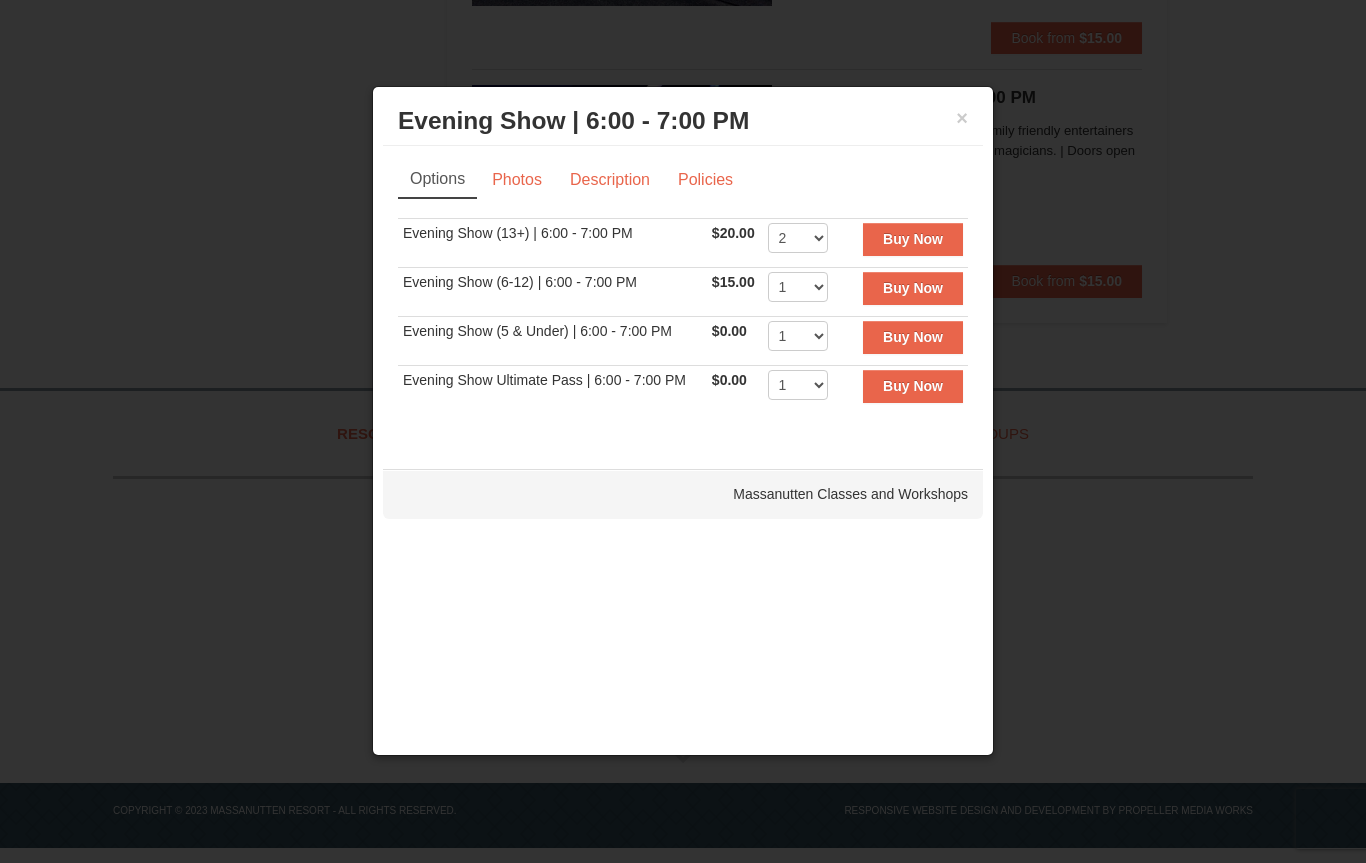 click on "Buy Now" at bounding box center (913, 239) 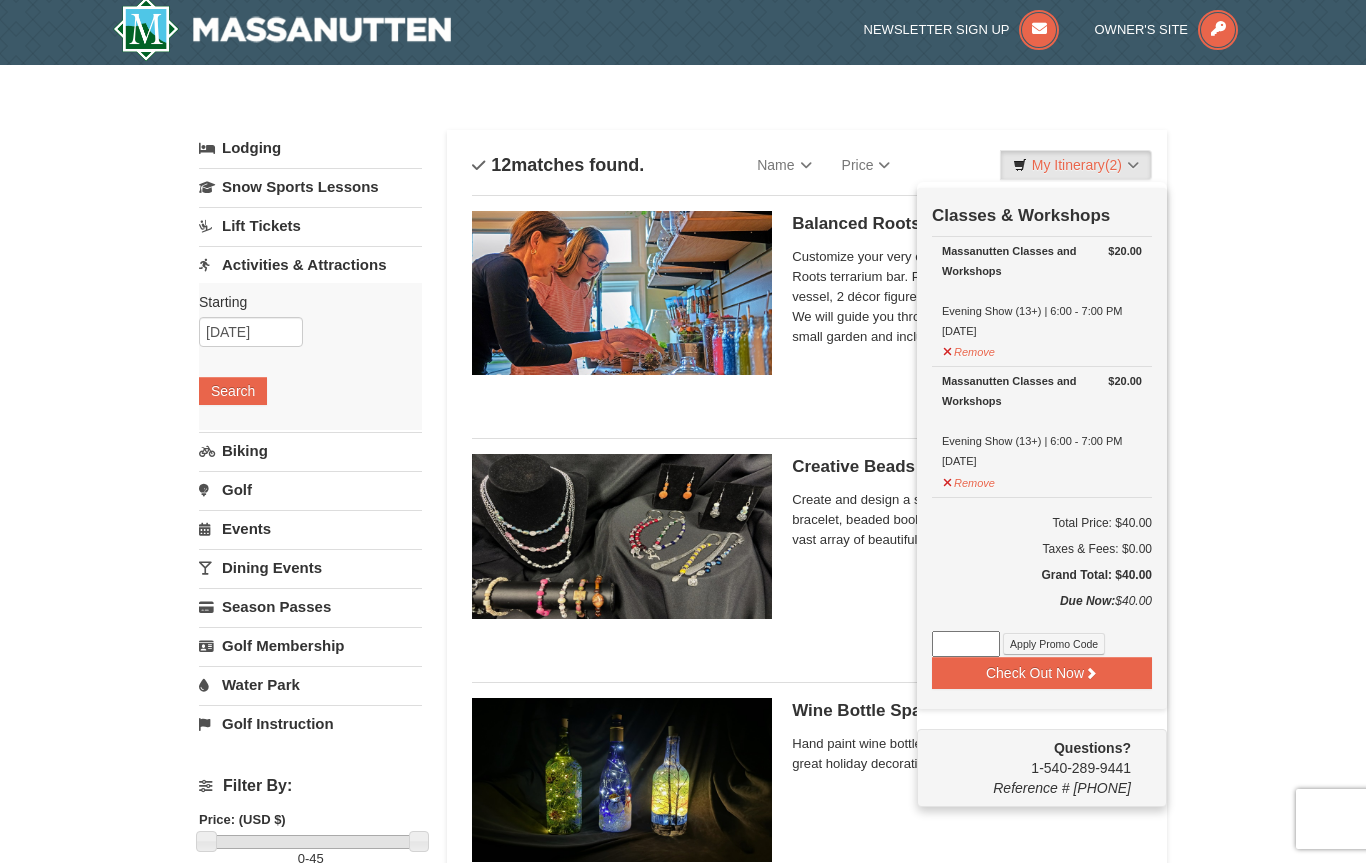 scroll, scrollTop: 6, scrollLeft: 0, axis: vertical 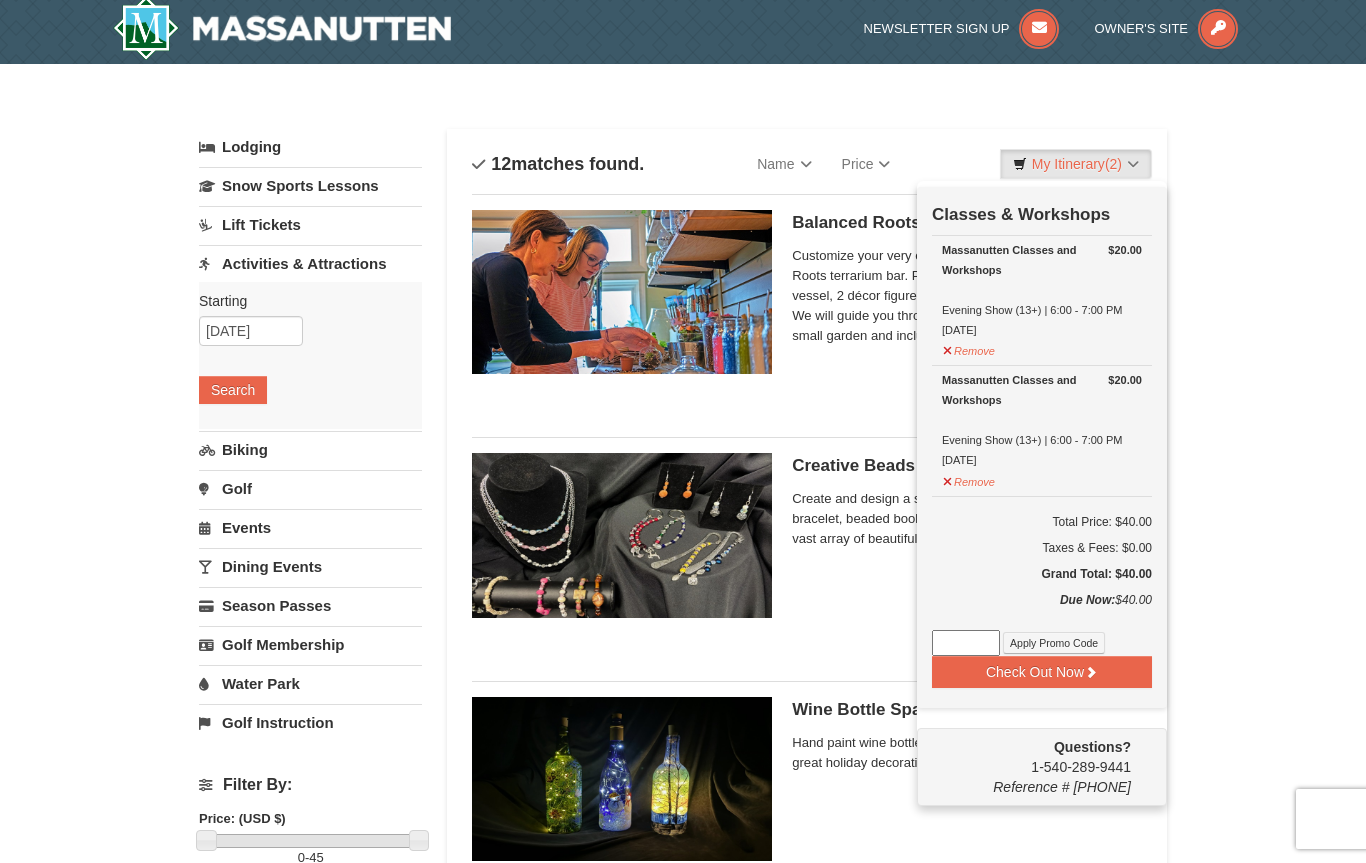 click on "My Itinerary (2)" at bounding box center (1076, 164) 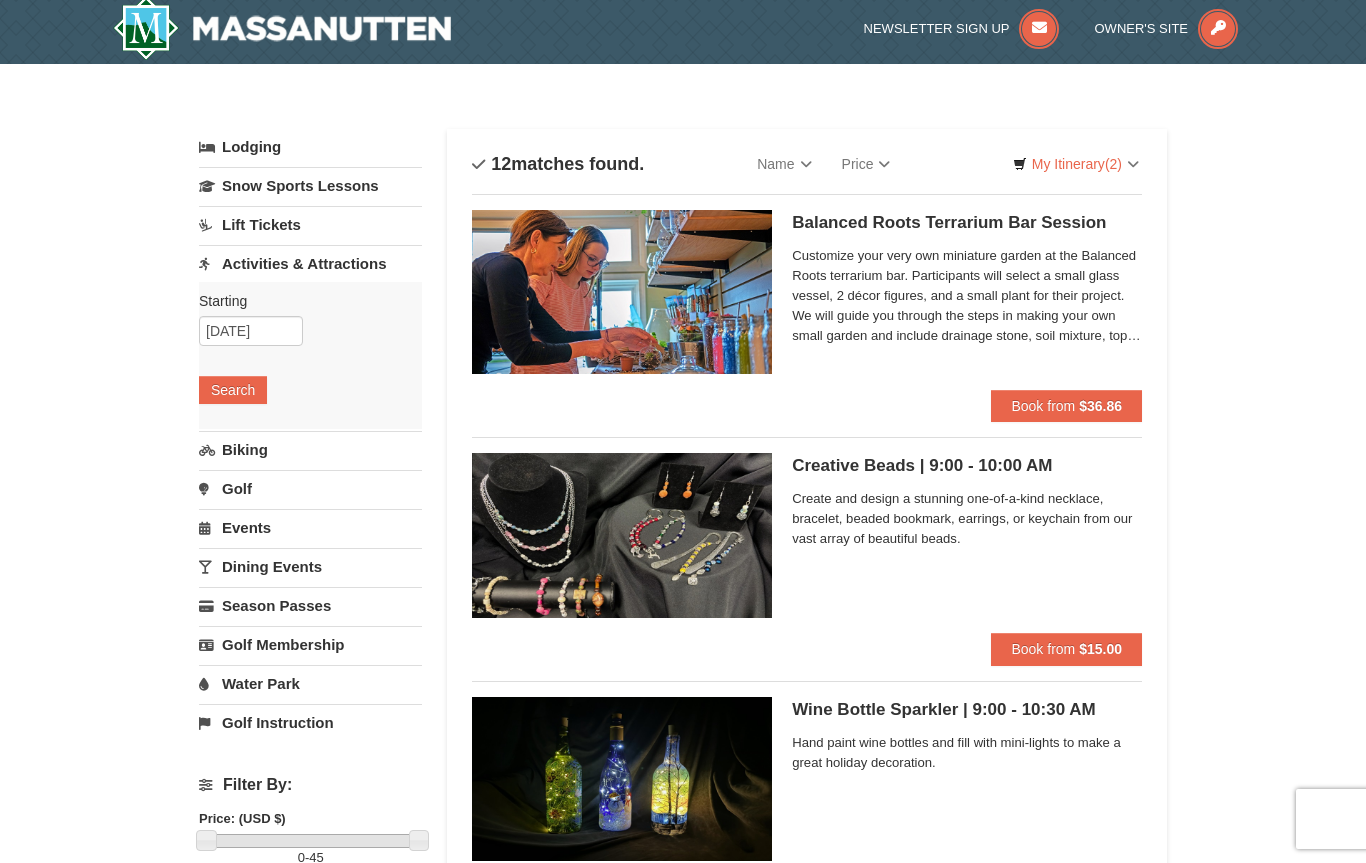 click on "My Itinerary (2)" at bounding box center [1076, 164] 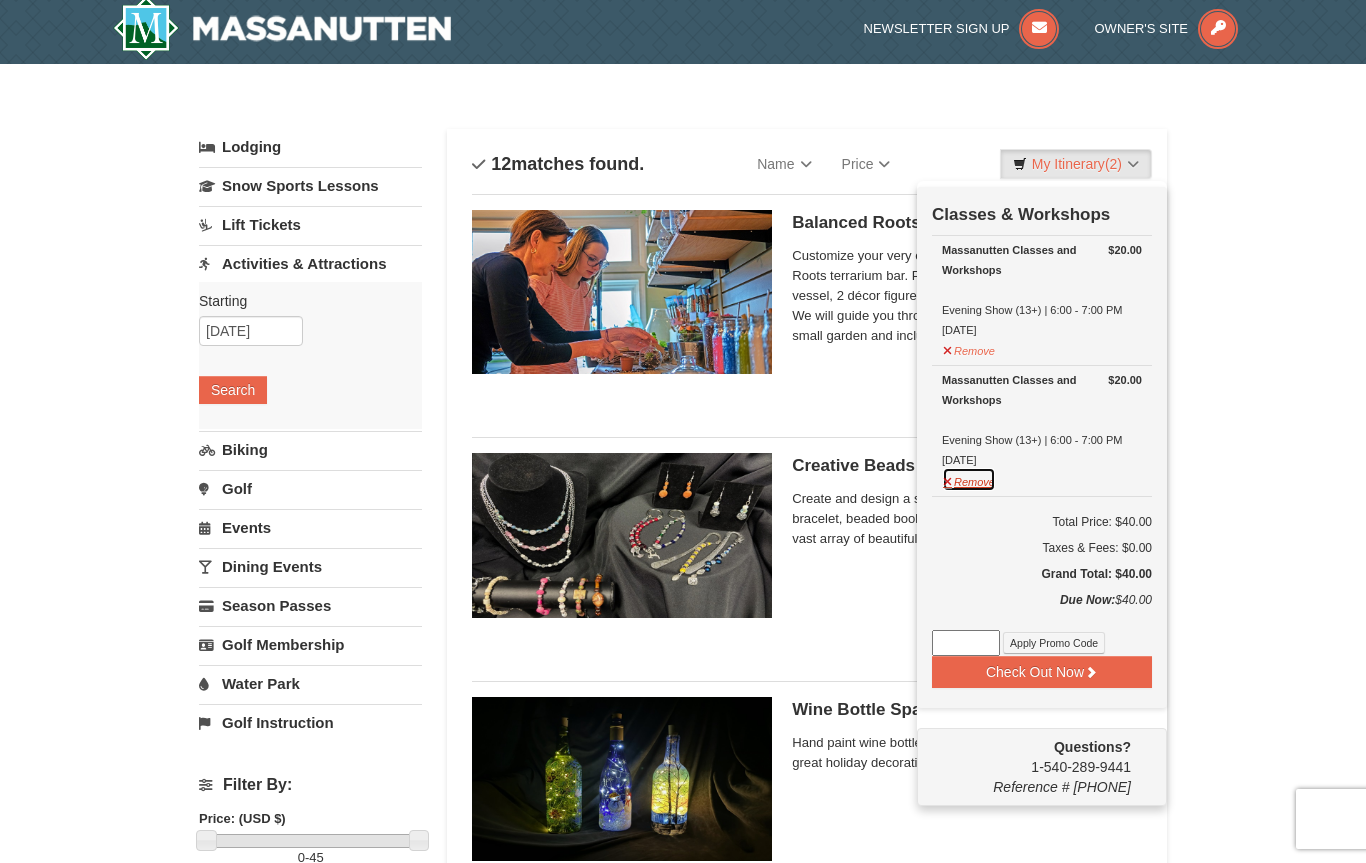 click on "Remove" at bounding box center (969, 479) 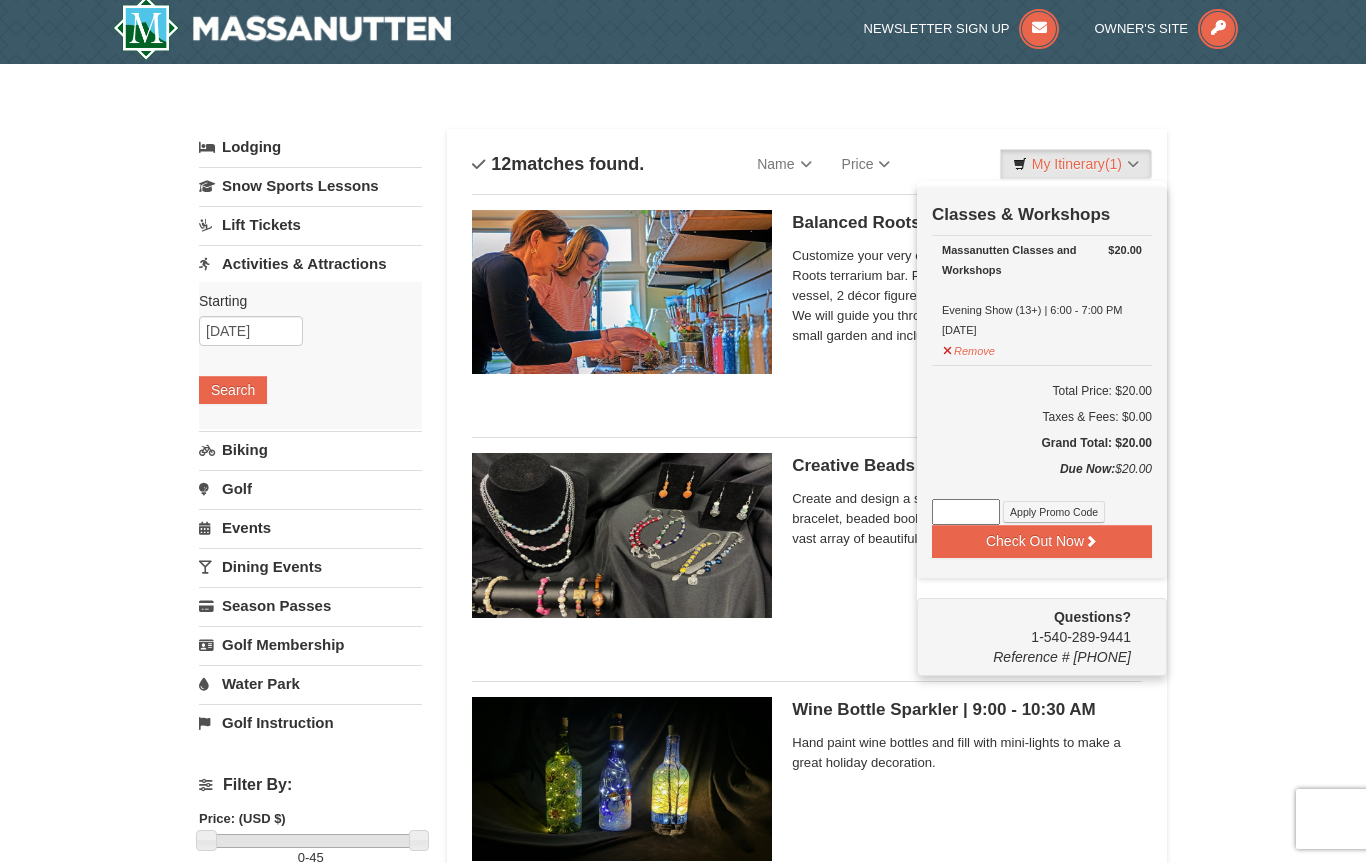 click on "Remove" at bounding box center [969, 348] 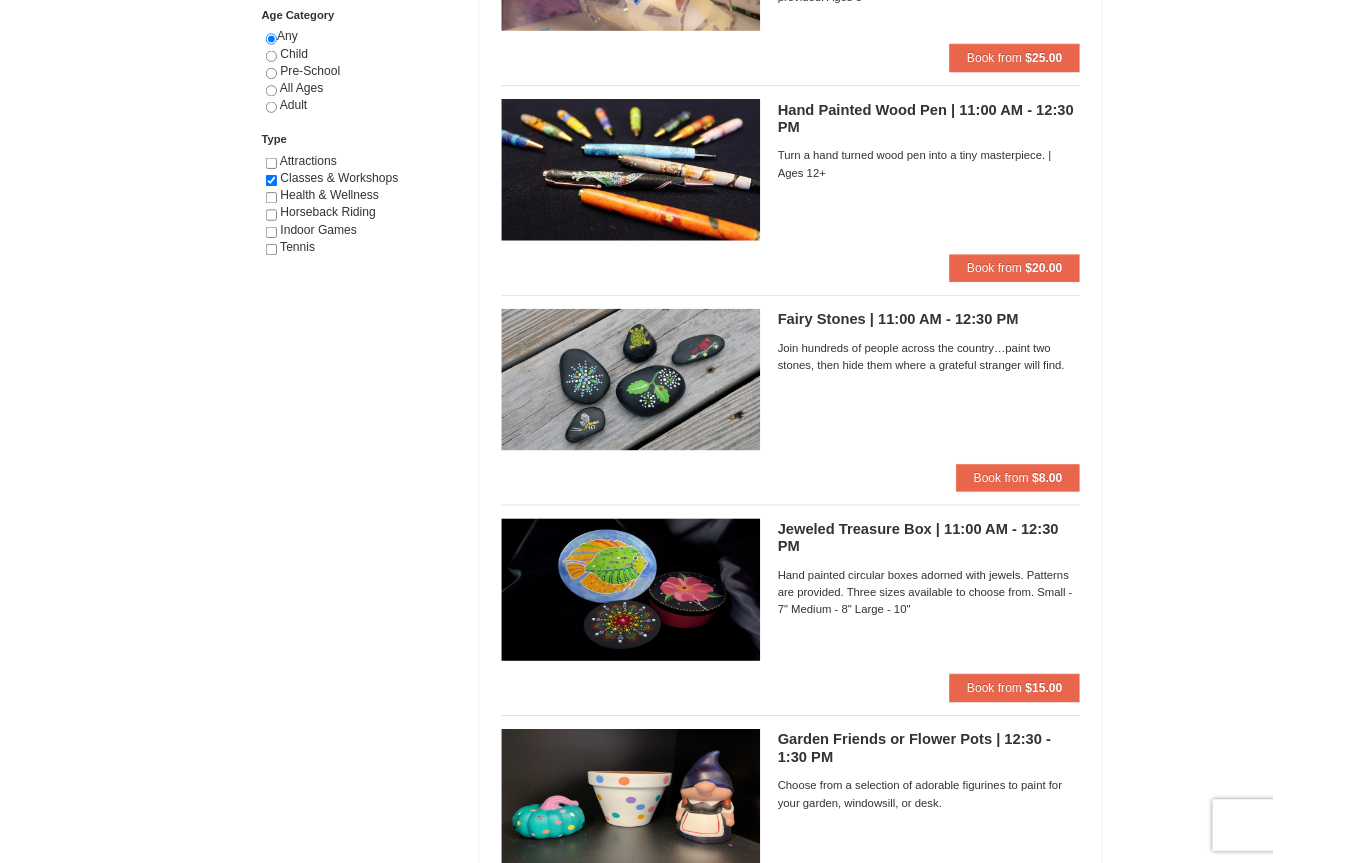 scroll, scrollTop: 1074, scrollLeft: 0, axis: vertical 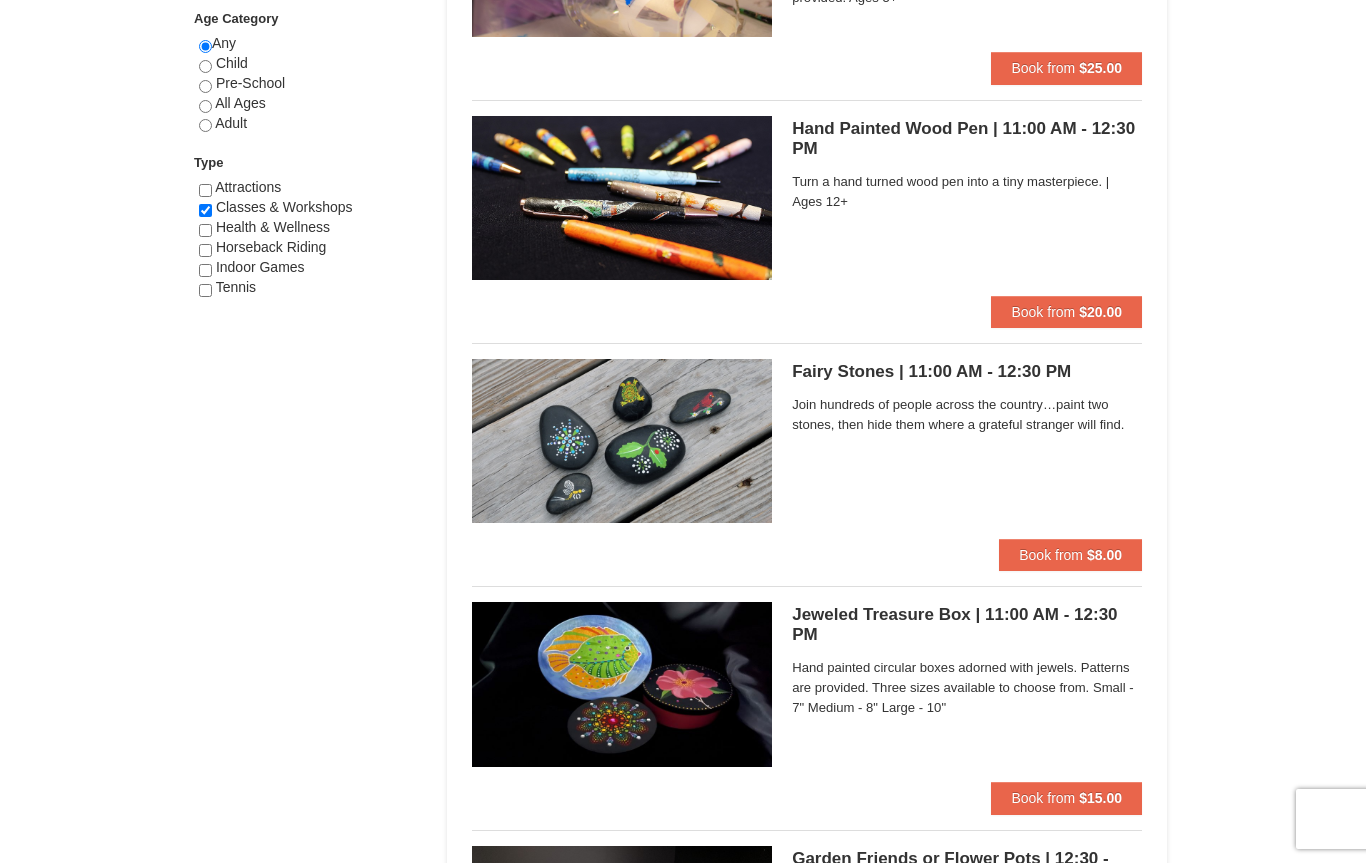 click at bounding box center (683, 431) 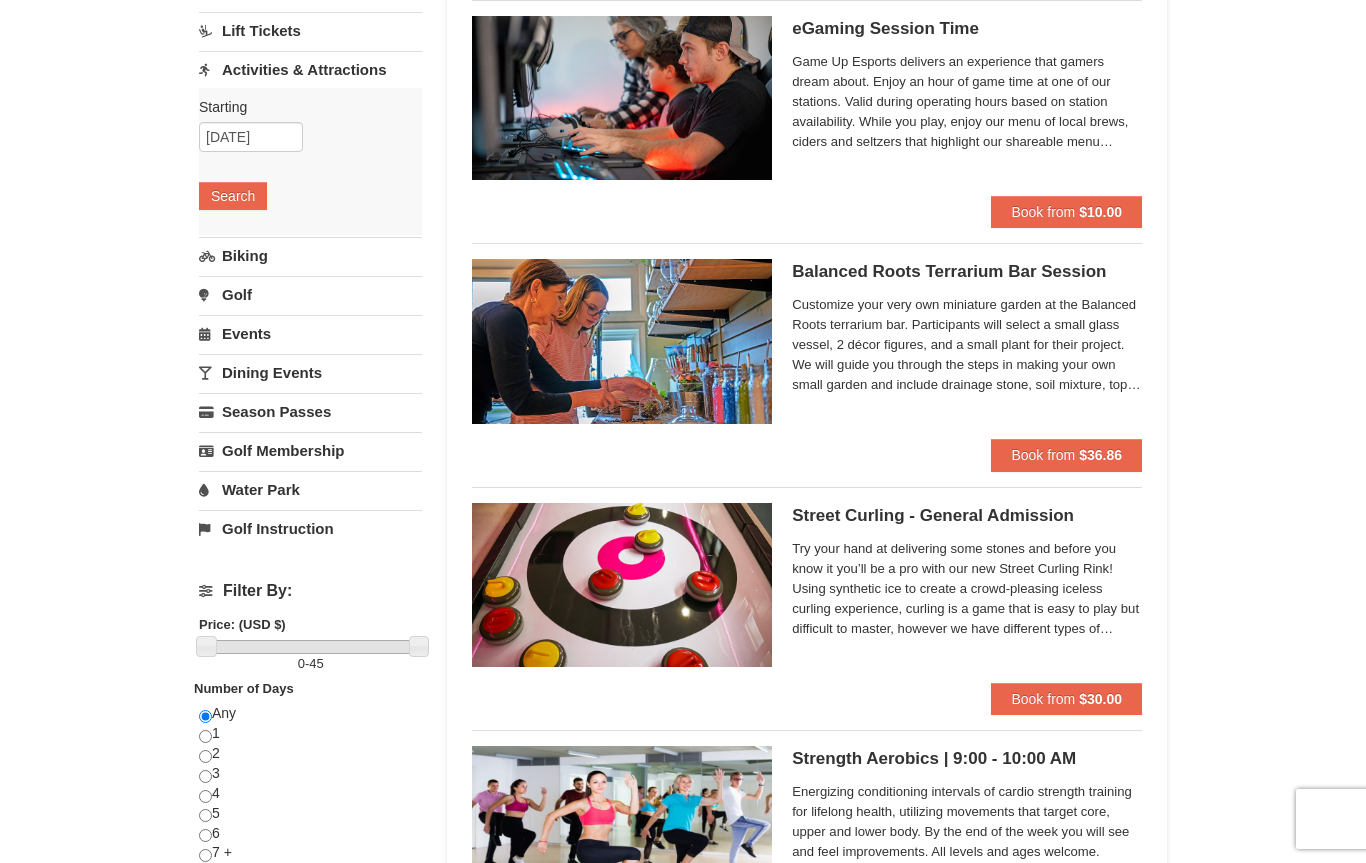 scroll, scrollTop: 199, scrollLeft: 0, axis: vertical 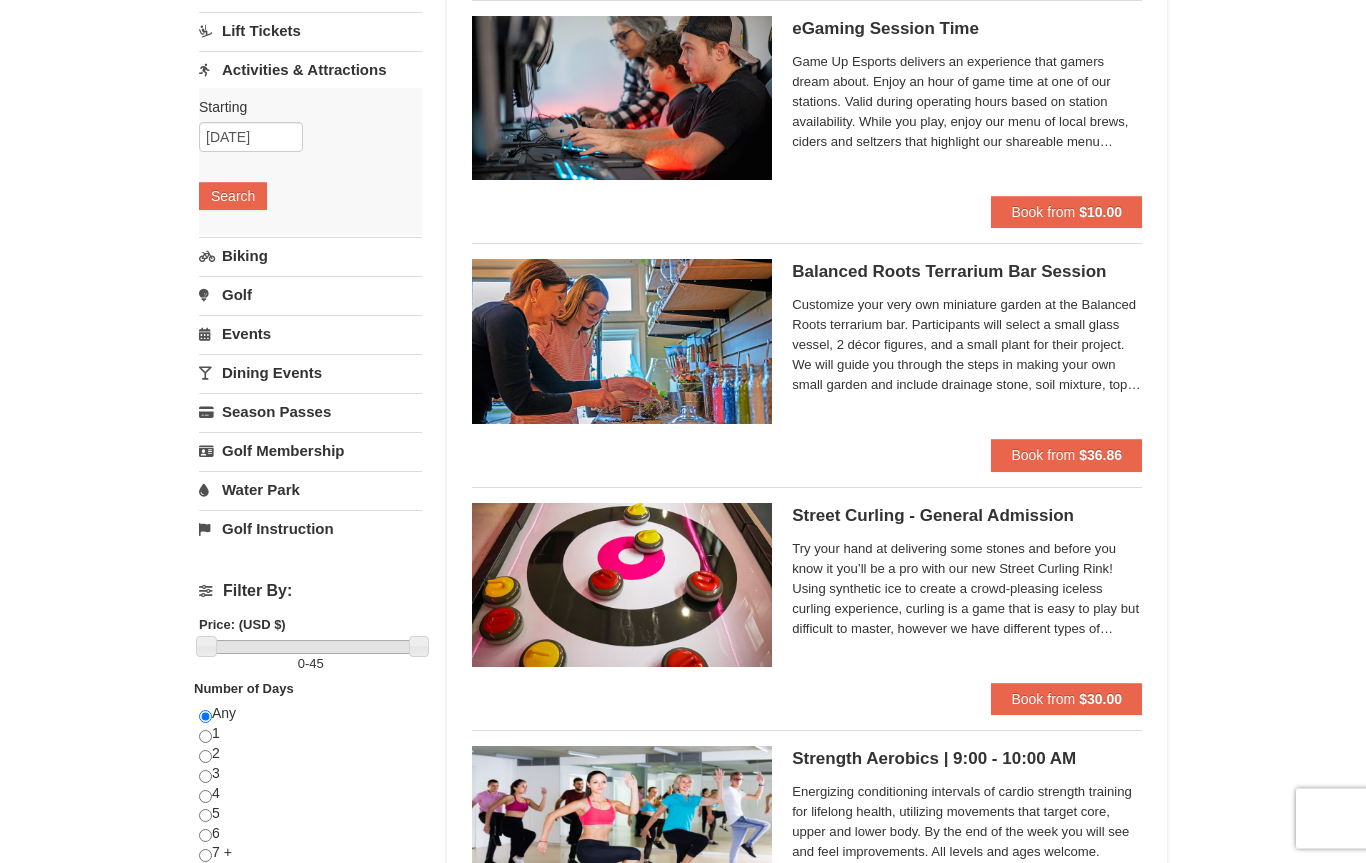 click on "Events" at bounding box center (310, 334) 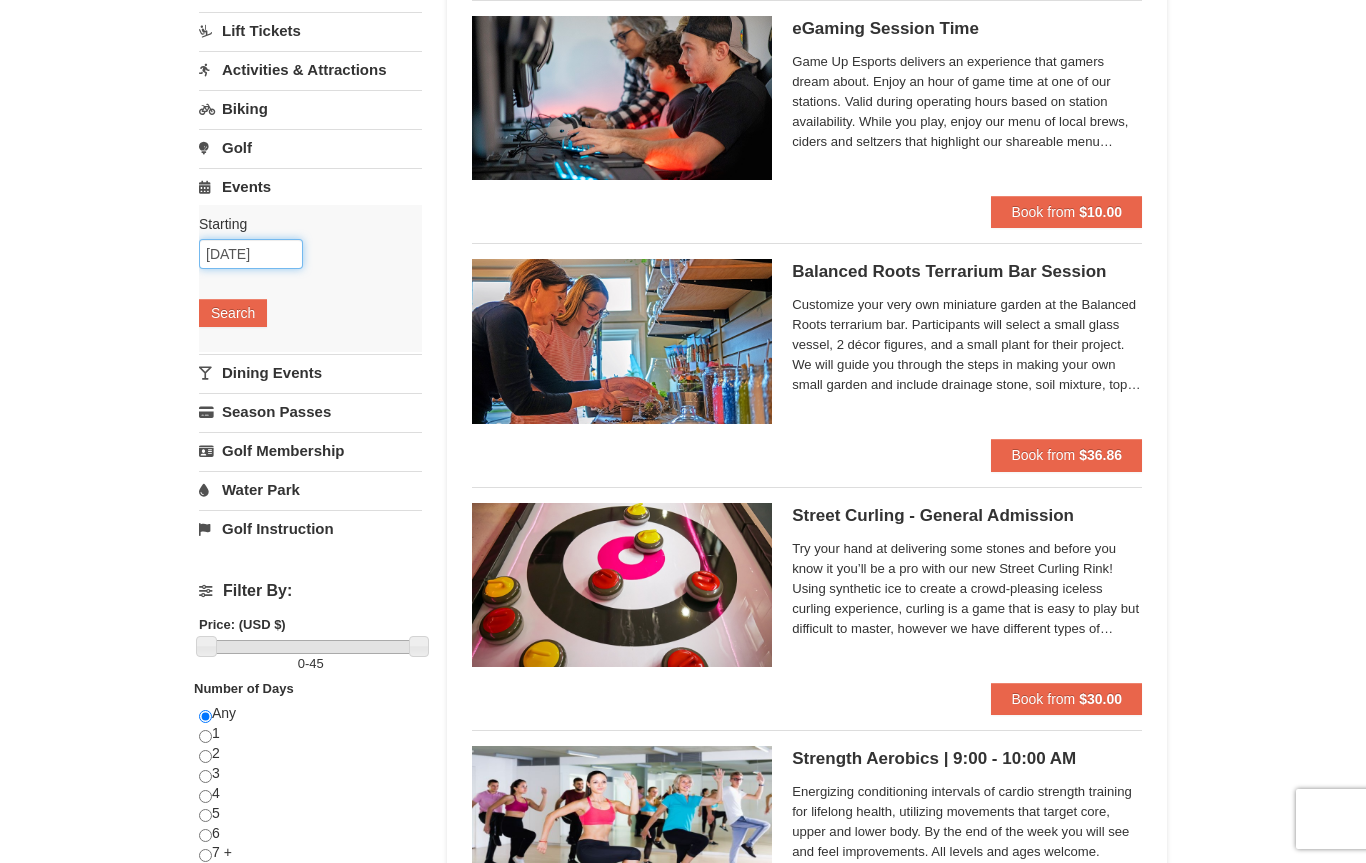 click on "08/21/2025" at bounding box center (251, 254) 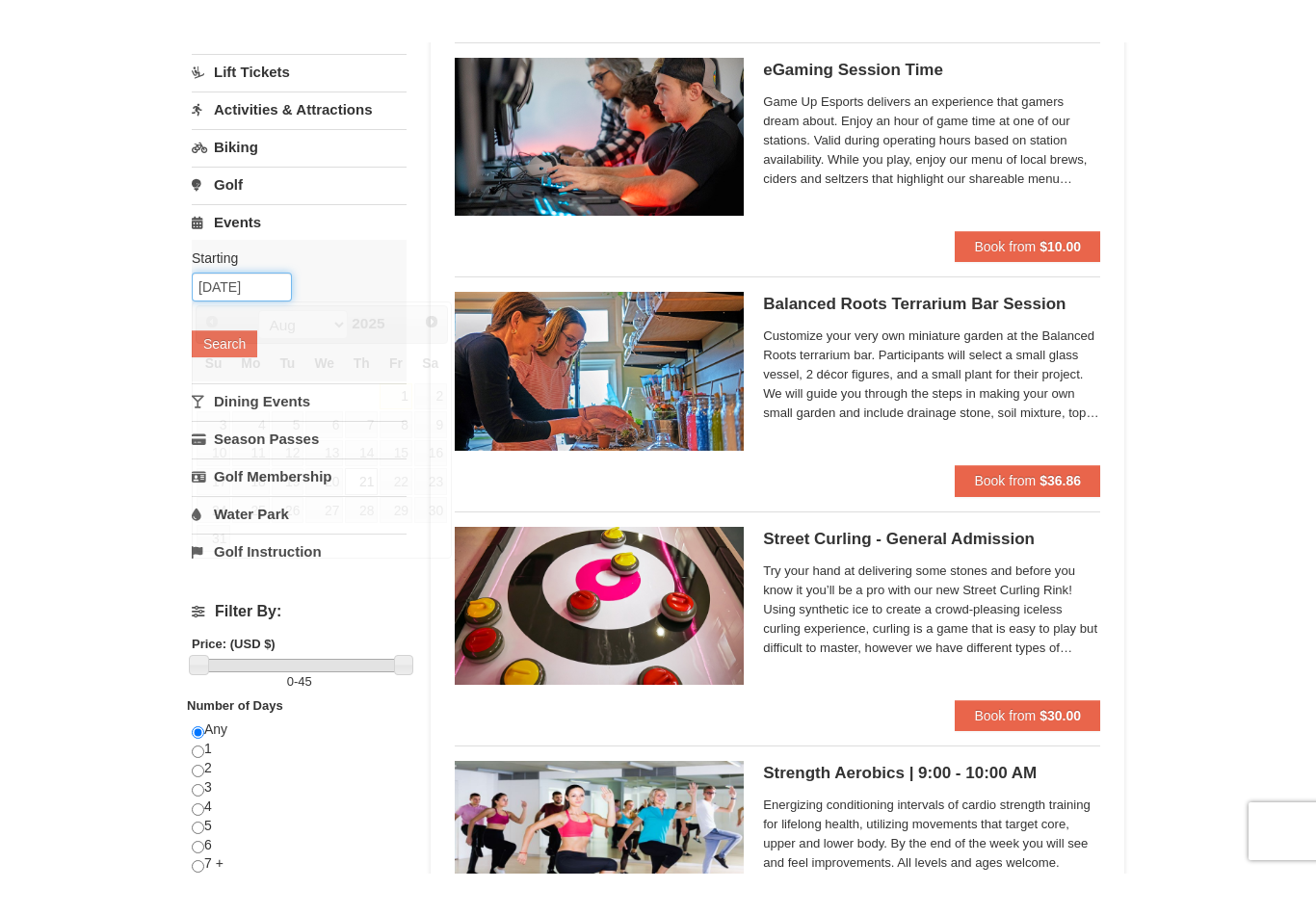 scroll, scrollTop: 192, scrollLeft: 0, axis: vertical 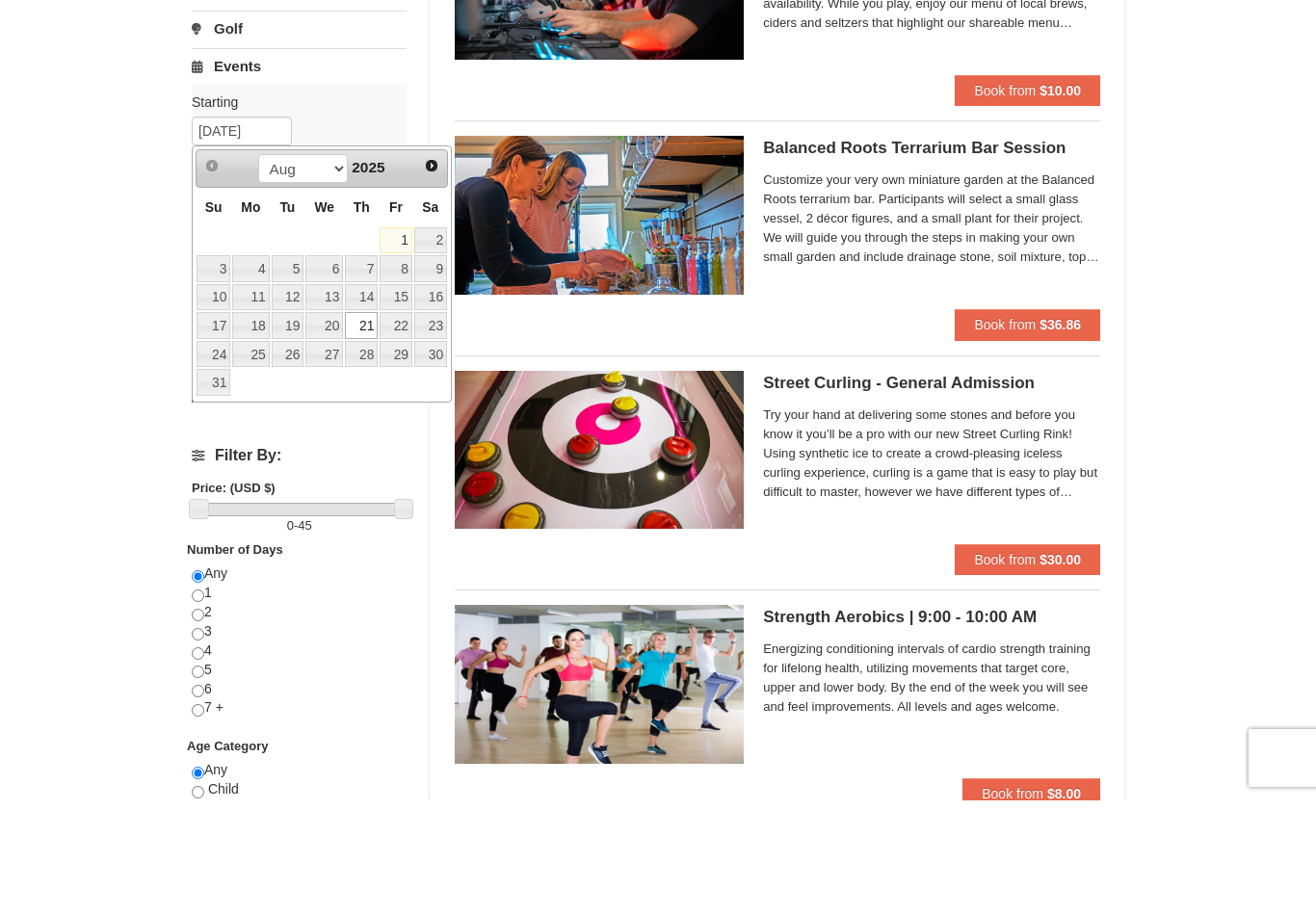 click on "24" at bounding box center (213, 469) 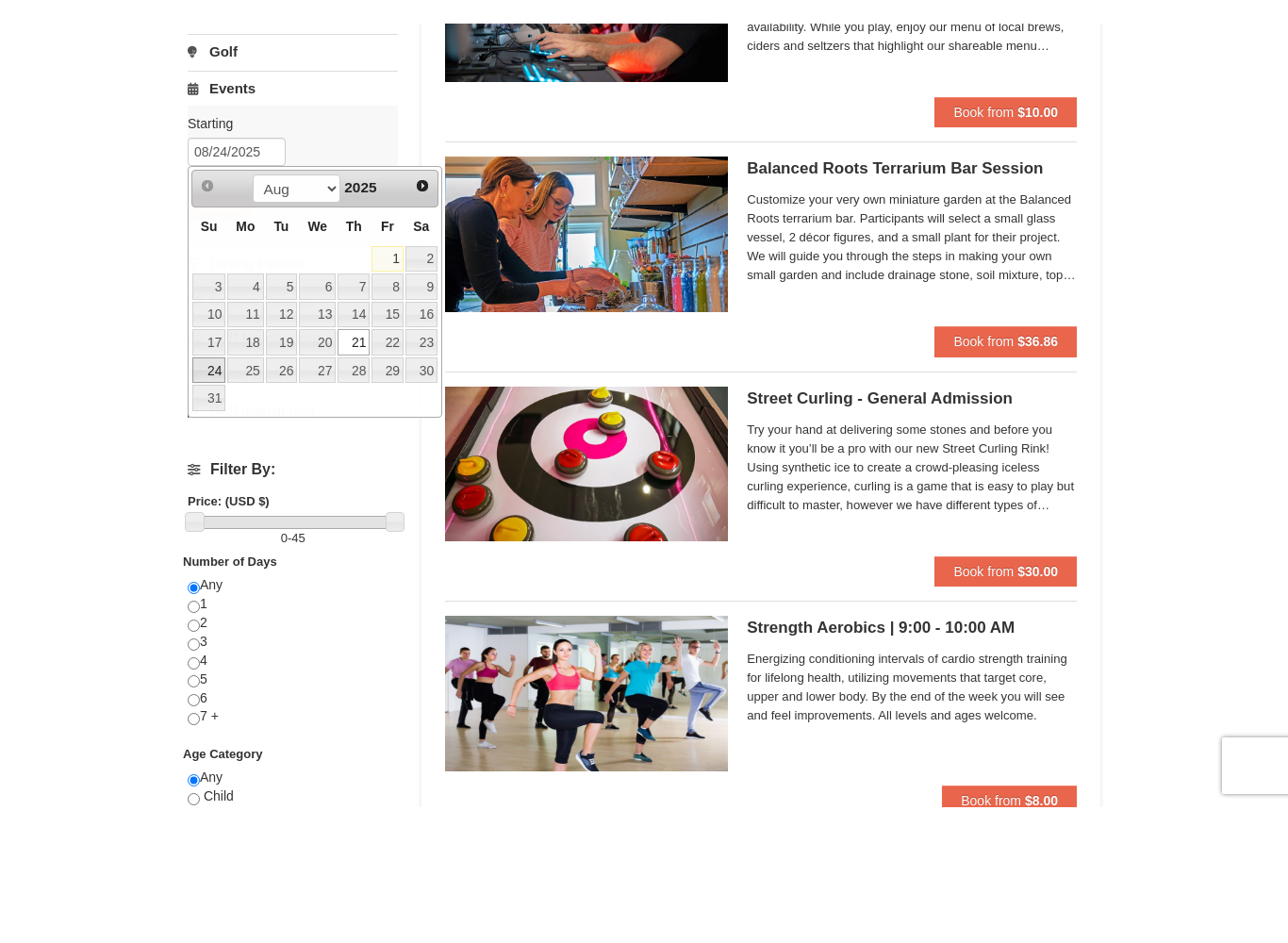 scroll, scrollTop: 301, scrollLeft: 0, axis: vertical 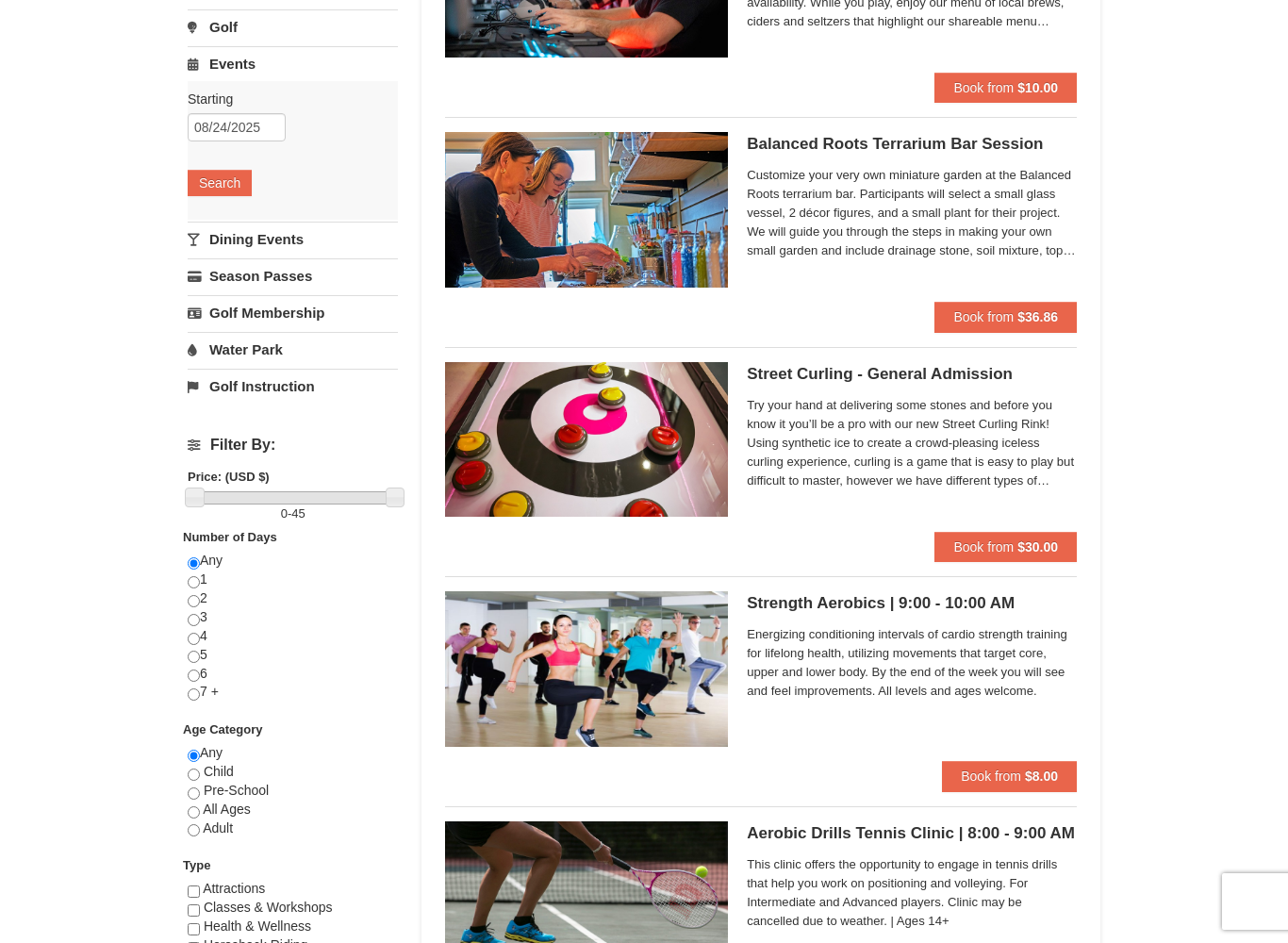 click on "Search" at bounding box center (220, 183) 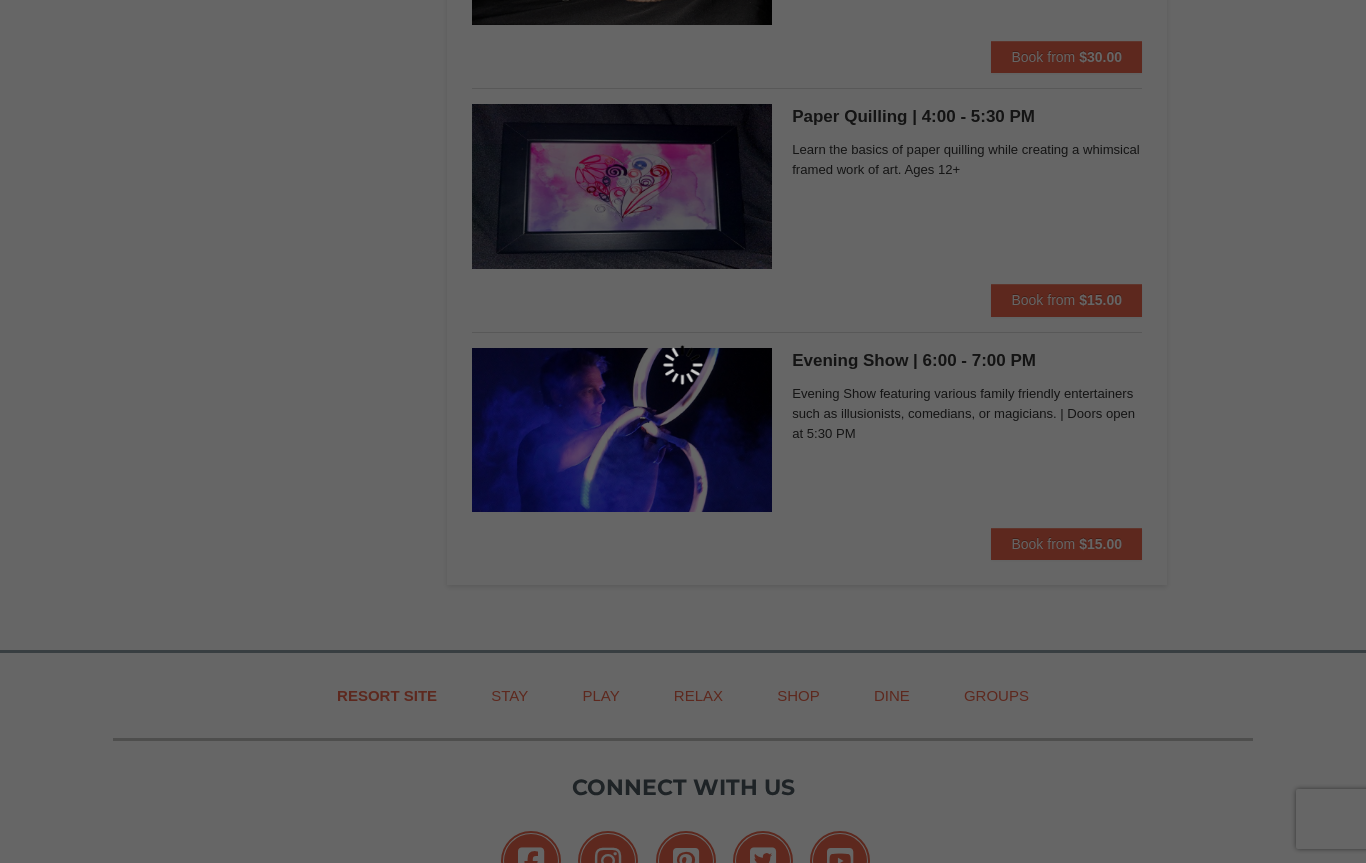 scroll, scrollTop: 5744, scrollLeft: 0, axis: vertical 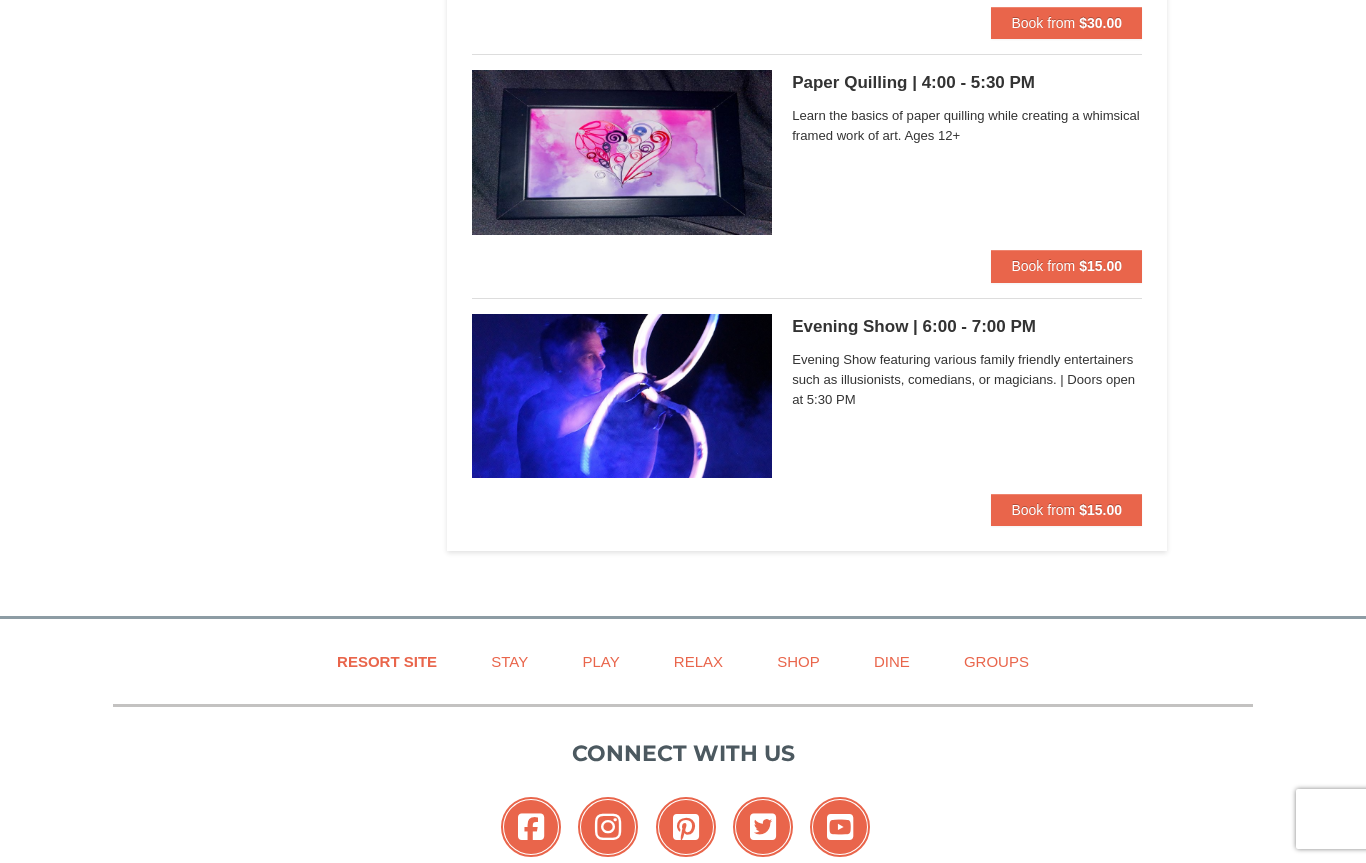click on "Book from   $15.00" at bounding box center (1066, 510) 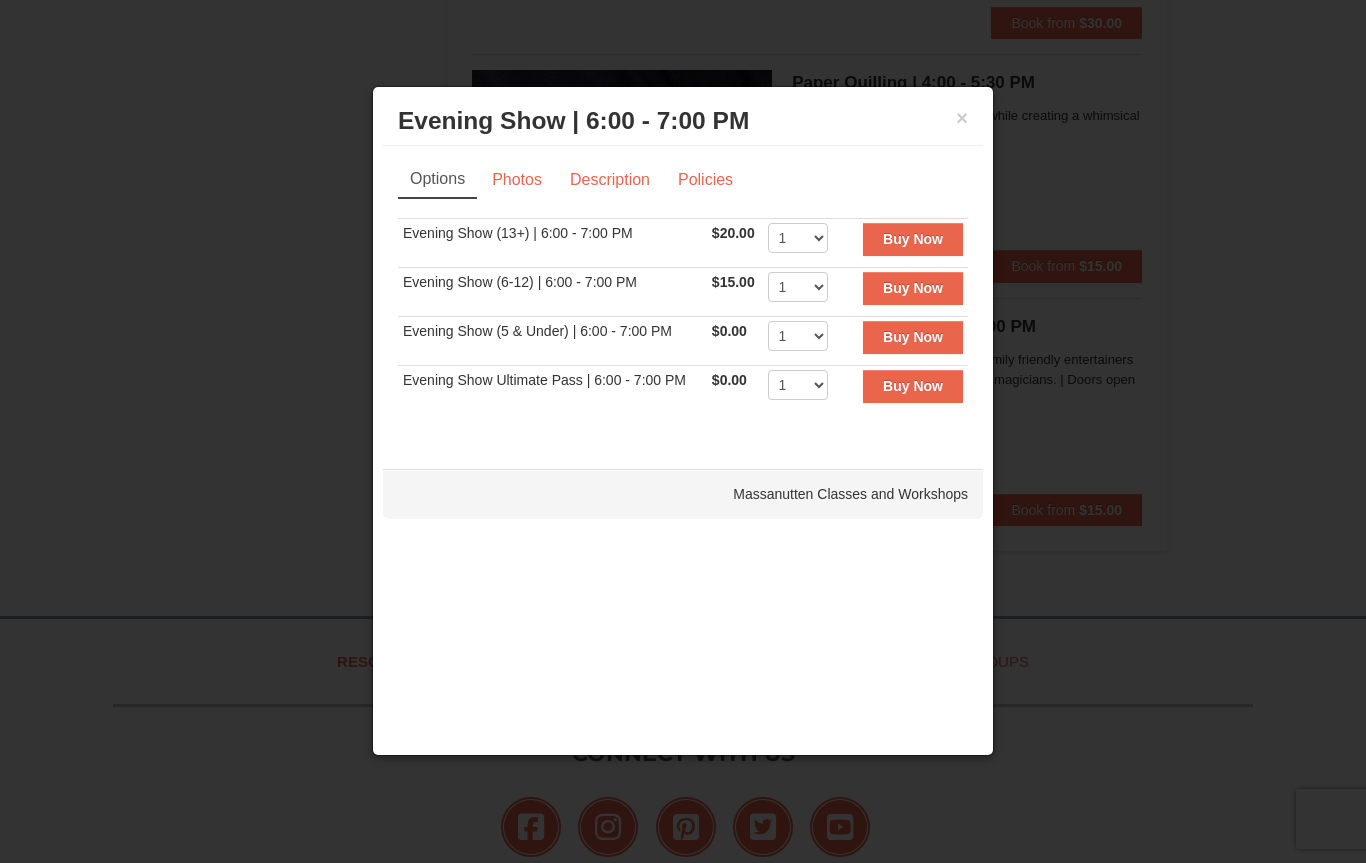 click on "×" at bounding box center [962, 118] 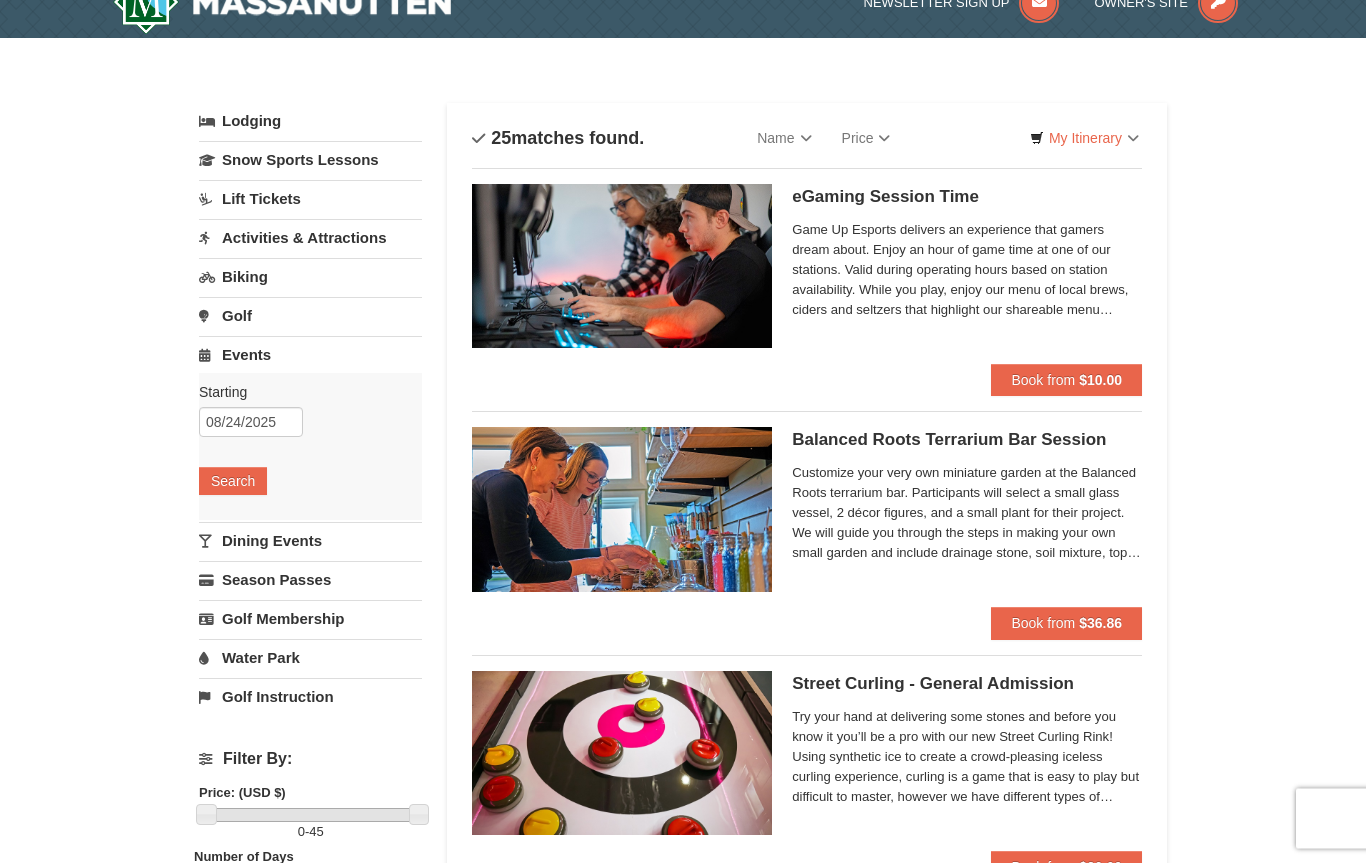 scroll, scrollTop: 0, scrollLeft: 0, axis: both 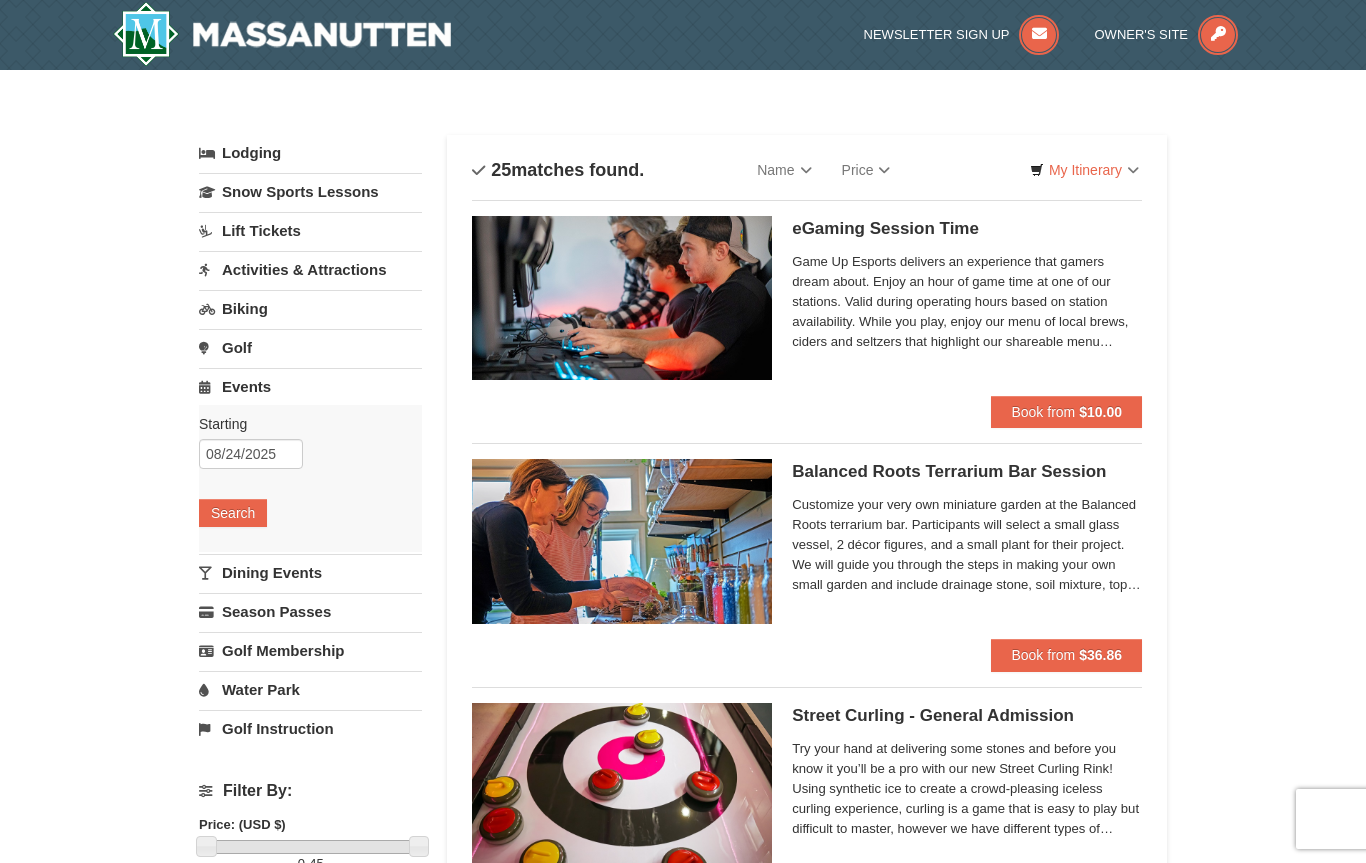 click on "Activities & Attractions" at bounding box center (310, 269) 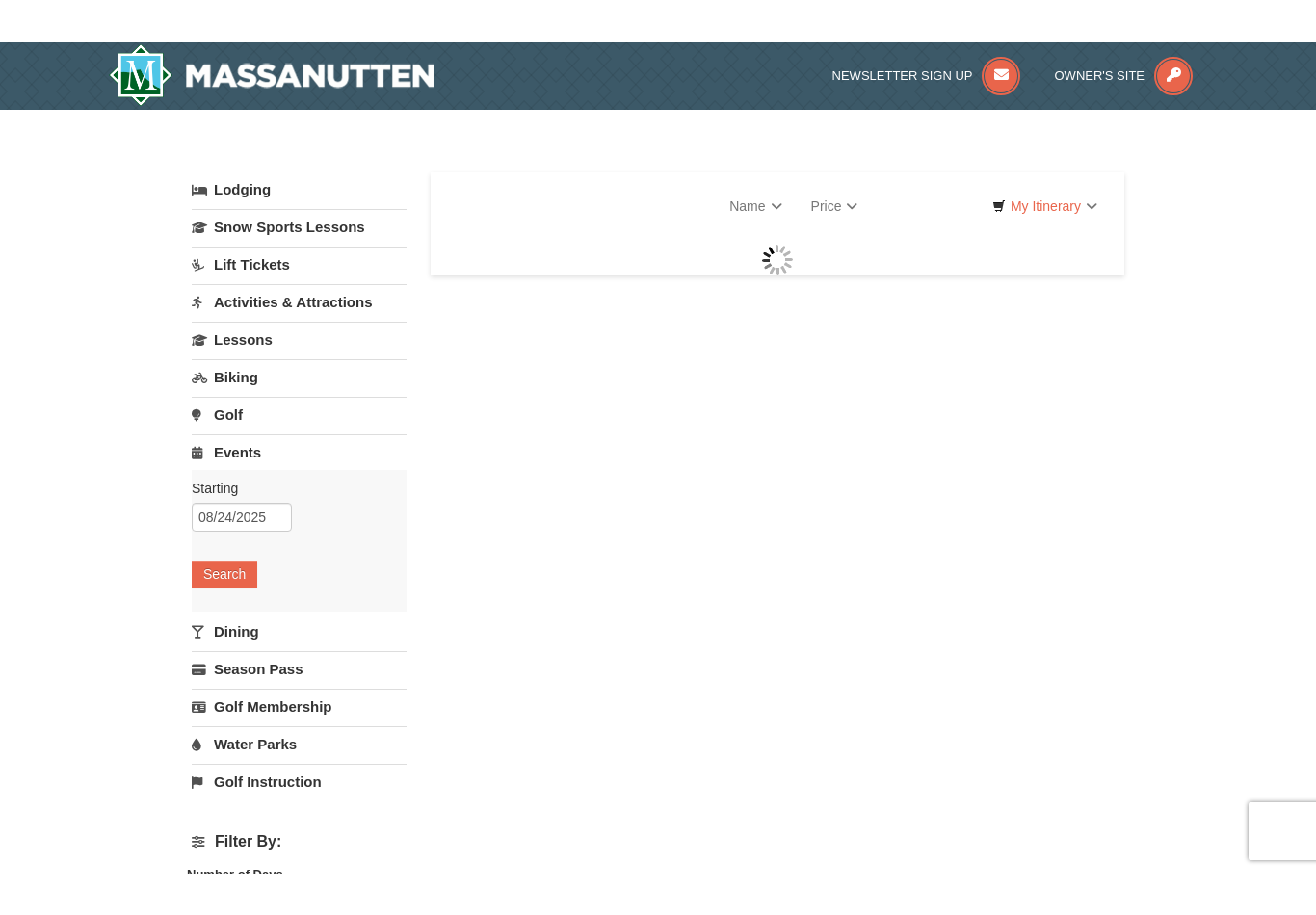 scroll, scrollTop: 0, scrollLeft: 0, axis: both 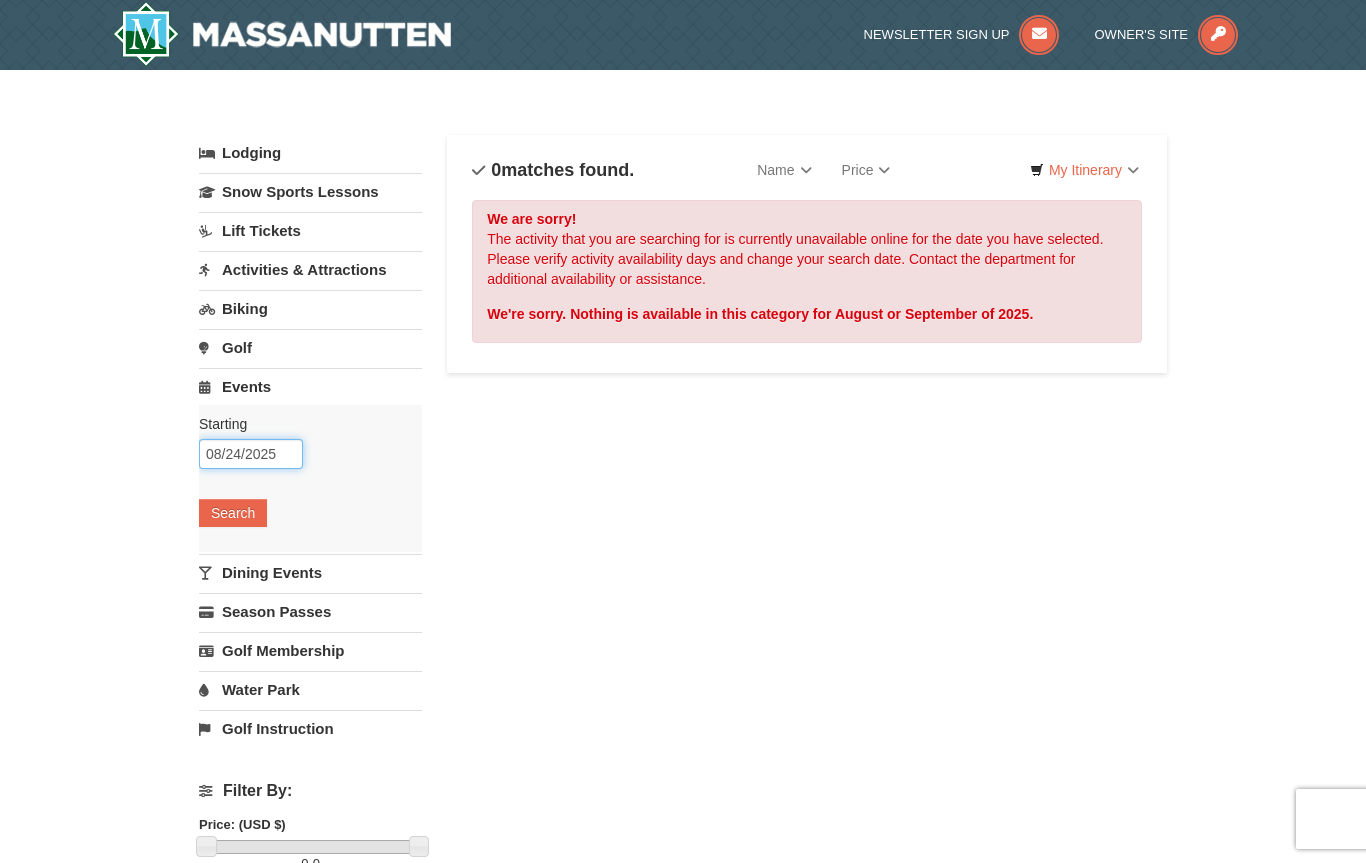 click on "08/24/2025" at bounding box center (251, 454) 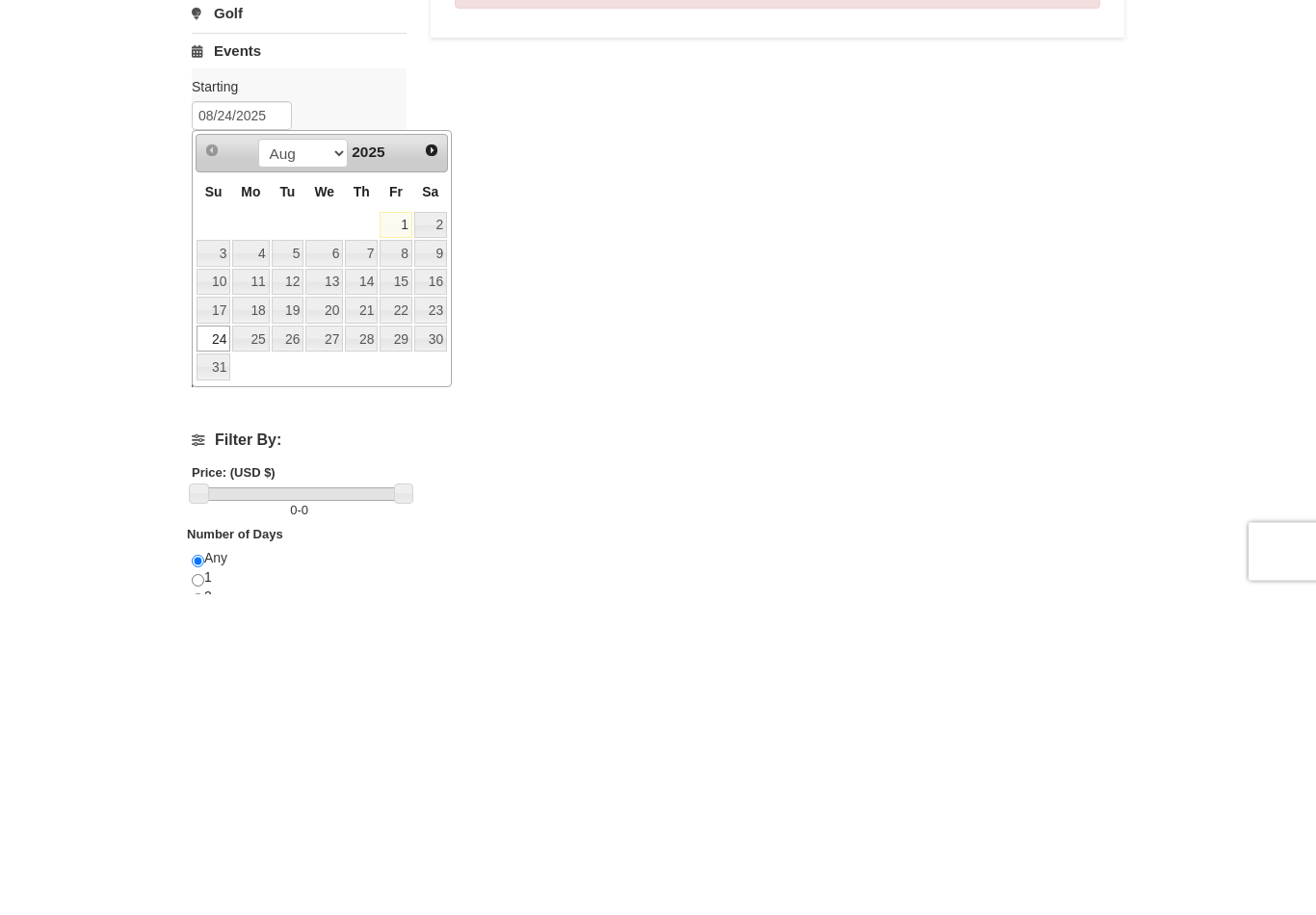 click on "25" at bounding box center (250, 661) 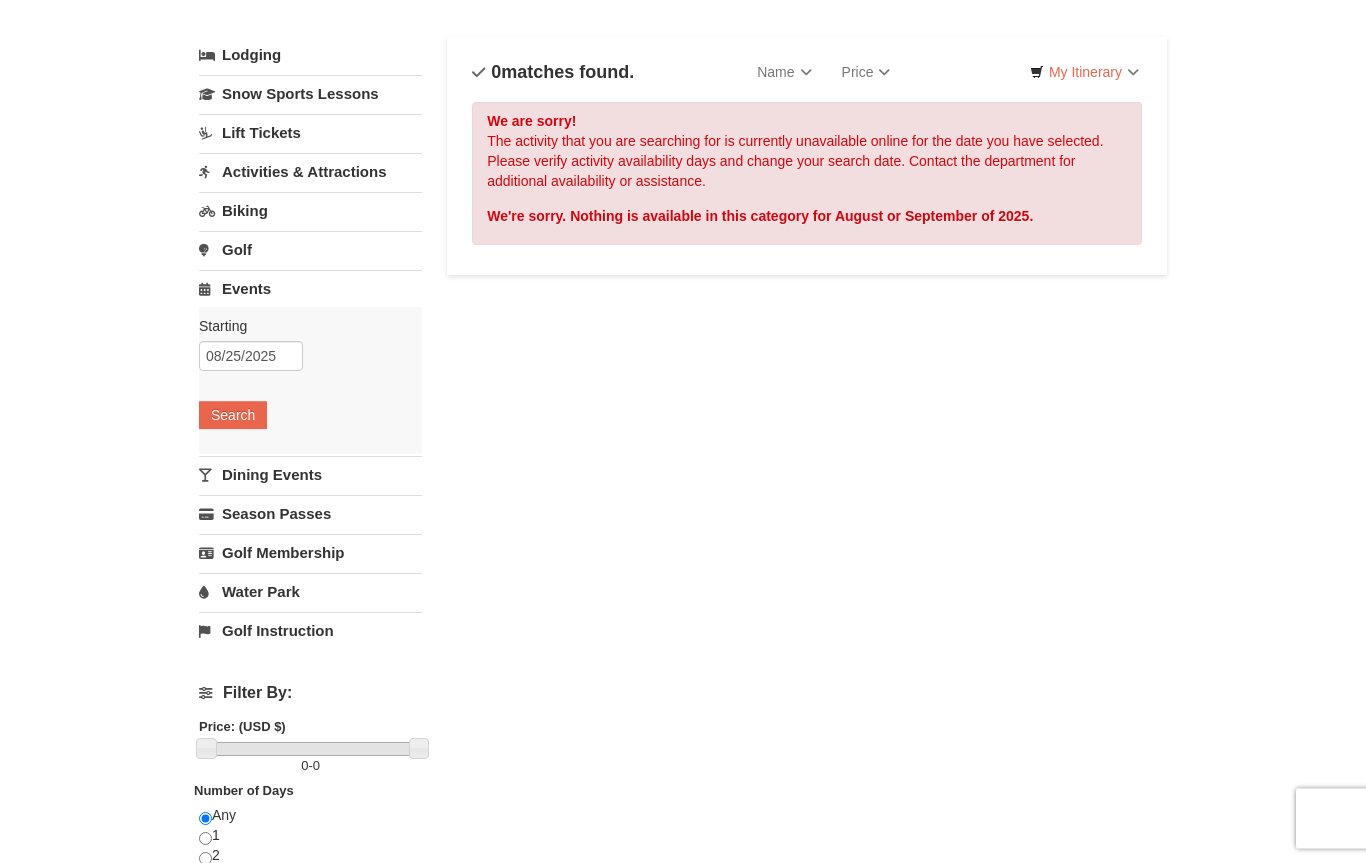 scroll, scrollTop: 88, scrollLeft: 0, axis: vertical 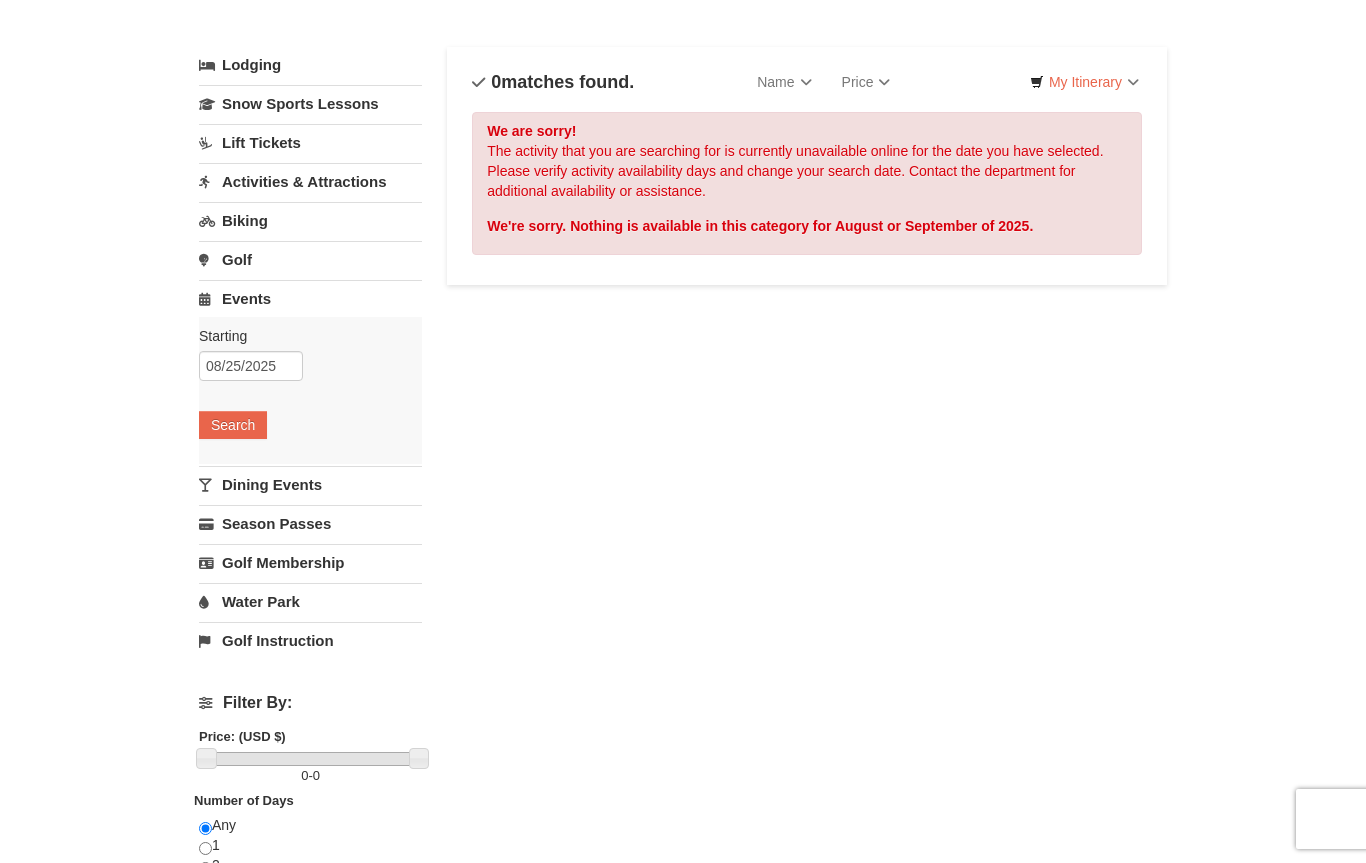 click on "Search" at bounding box center [233, 425] 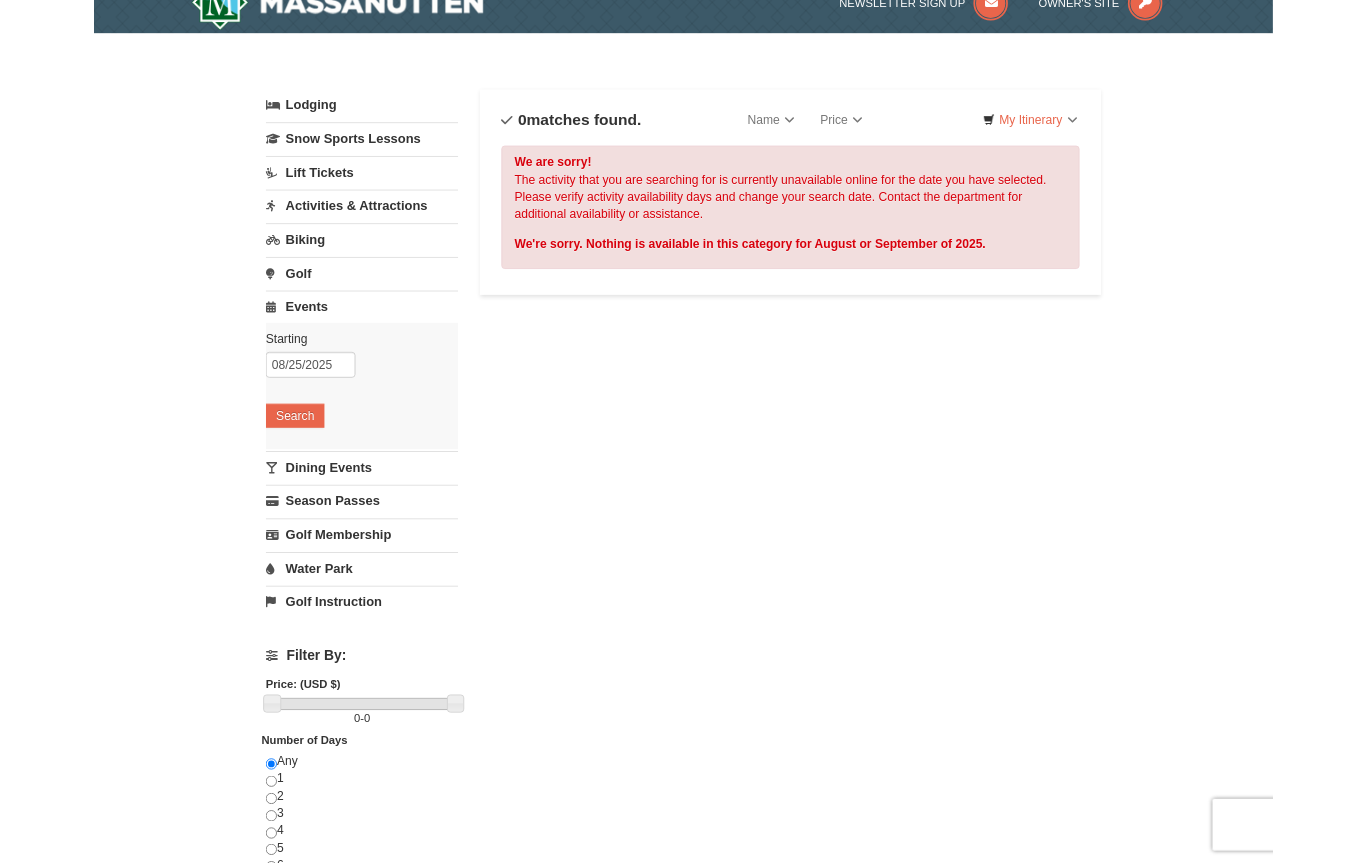 scroll, scrollTop: 0, scrollLeft: 0, axis: both 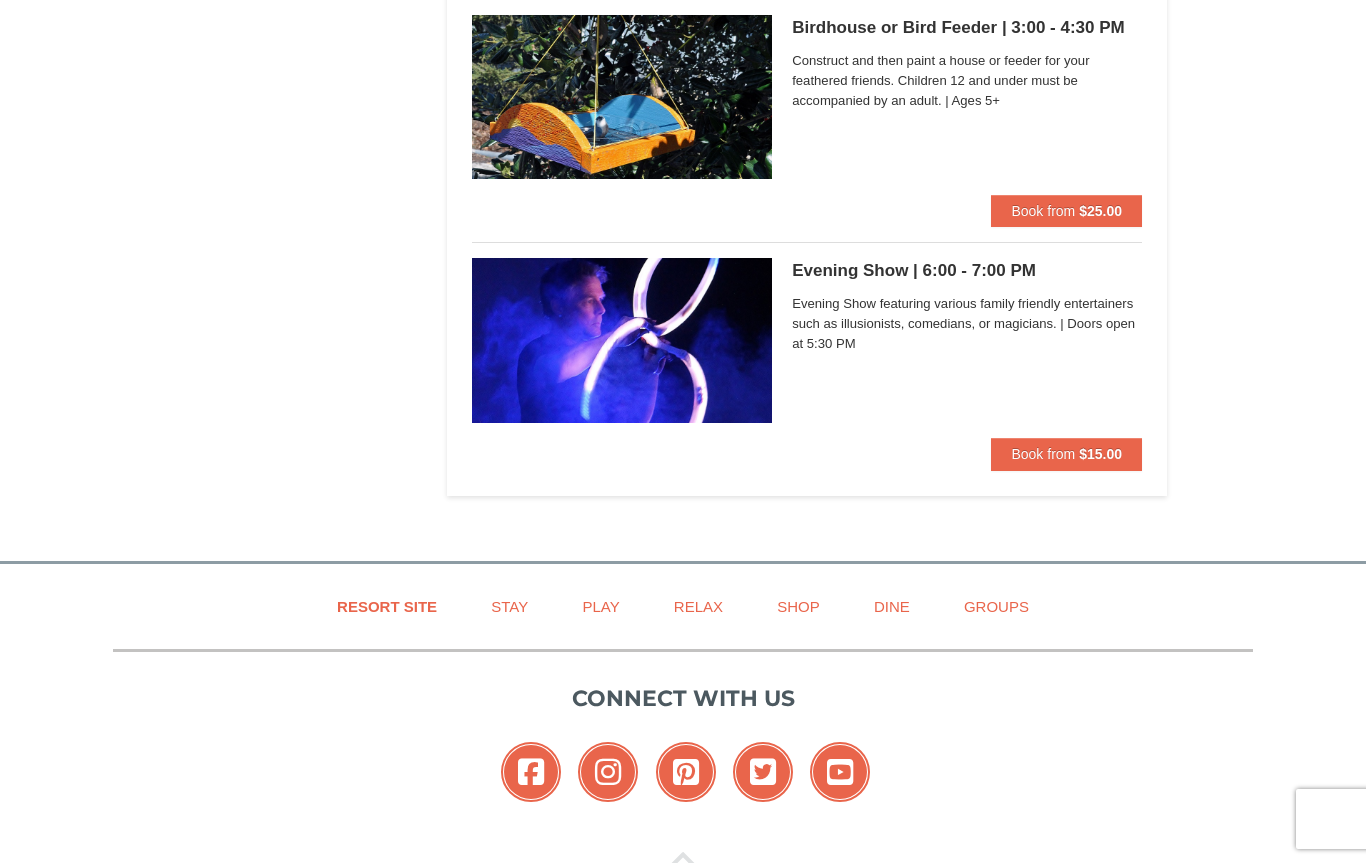 click on "Book from   $15.00" at bounding box center [1066, 454] 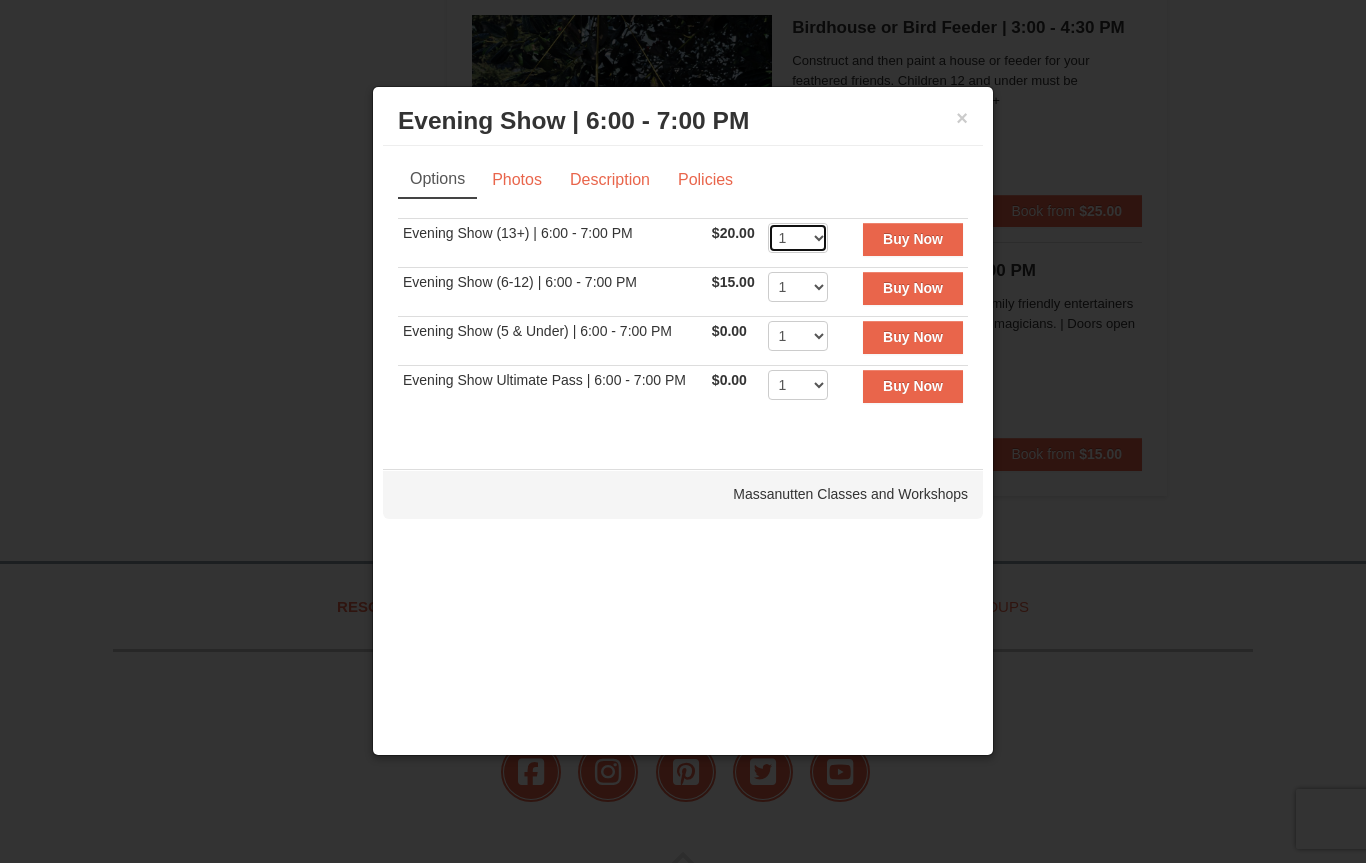 click on "1
2
3
4
5
6
7
8
9
10
11
12
13
14
15
16
17
18
19
20
21 22" at bounding box center [798, 238] 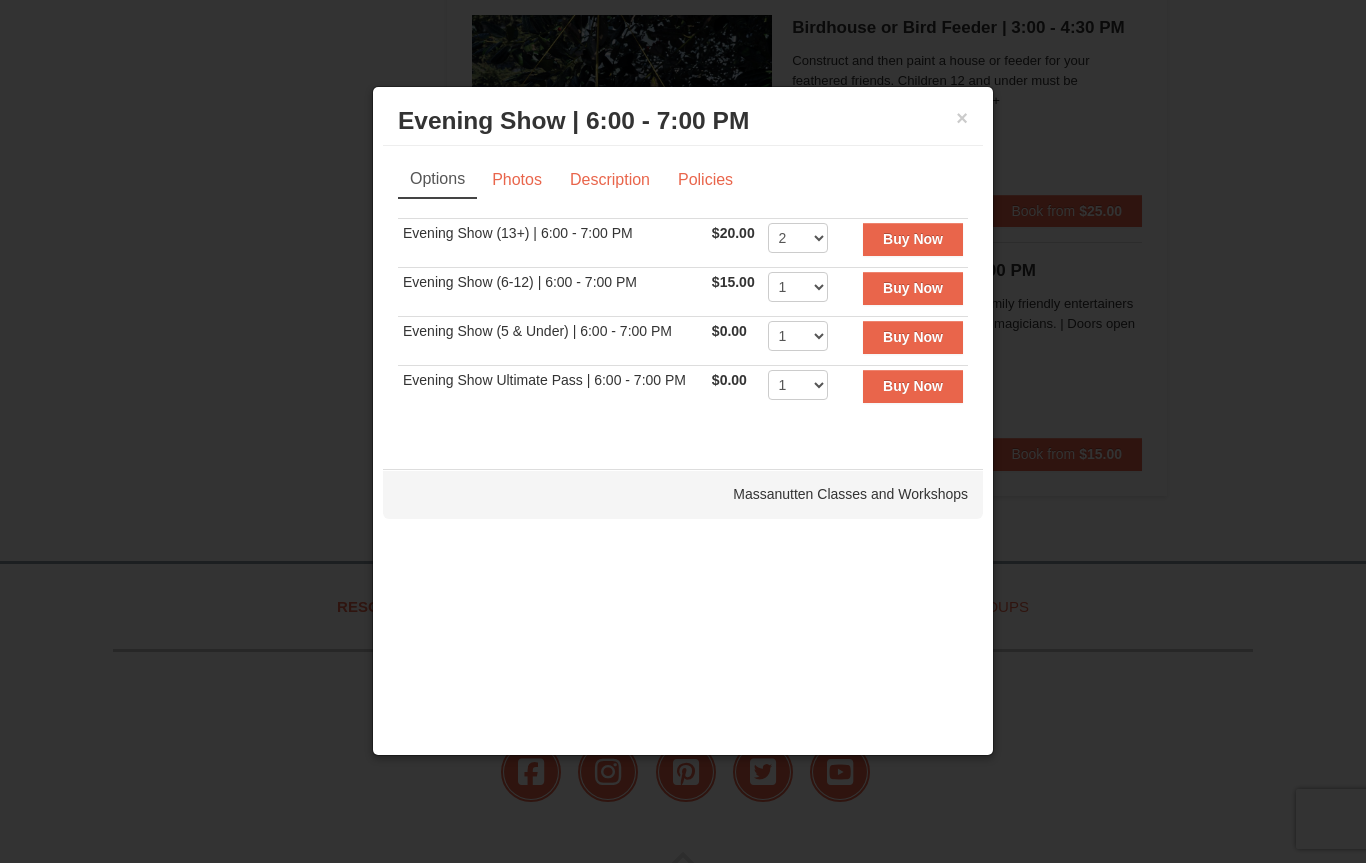 click on "Buy Now" at bounding box center (913, 239) 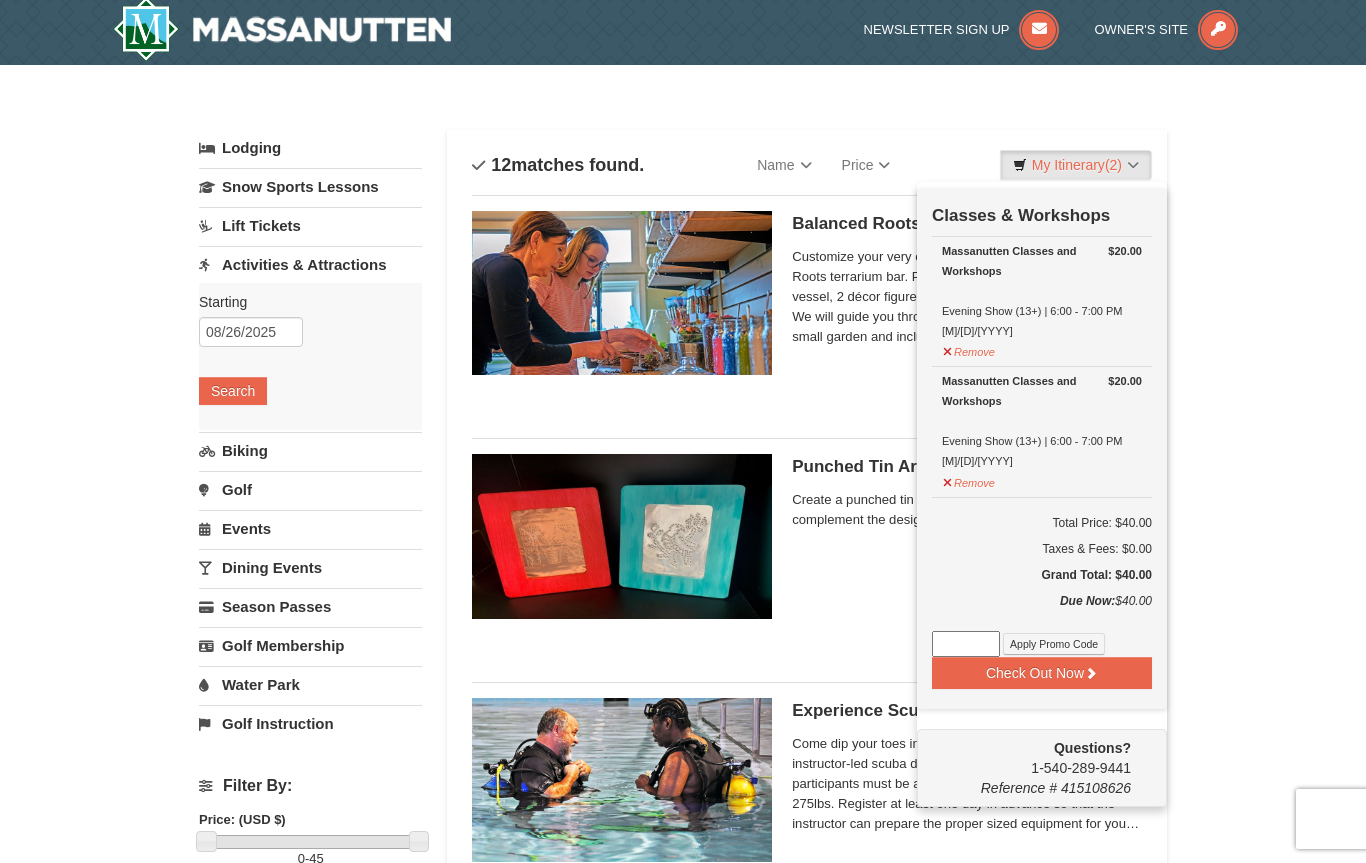 scroll, scrollTop: 6, scrollLeft: 0, axis: vertical 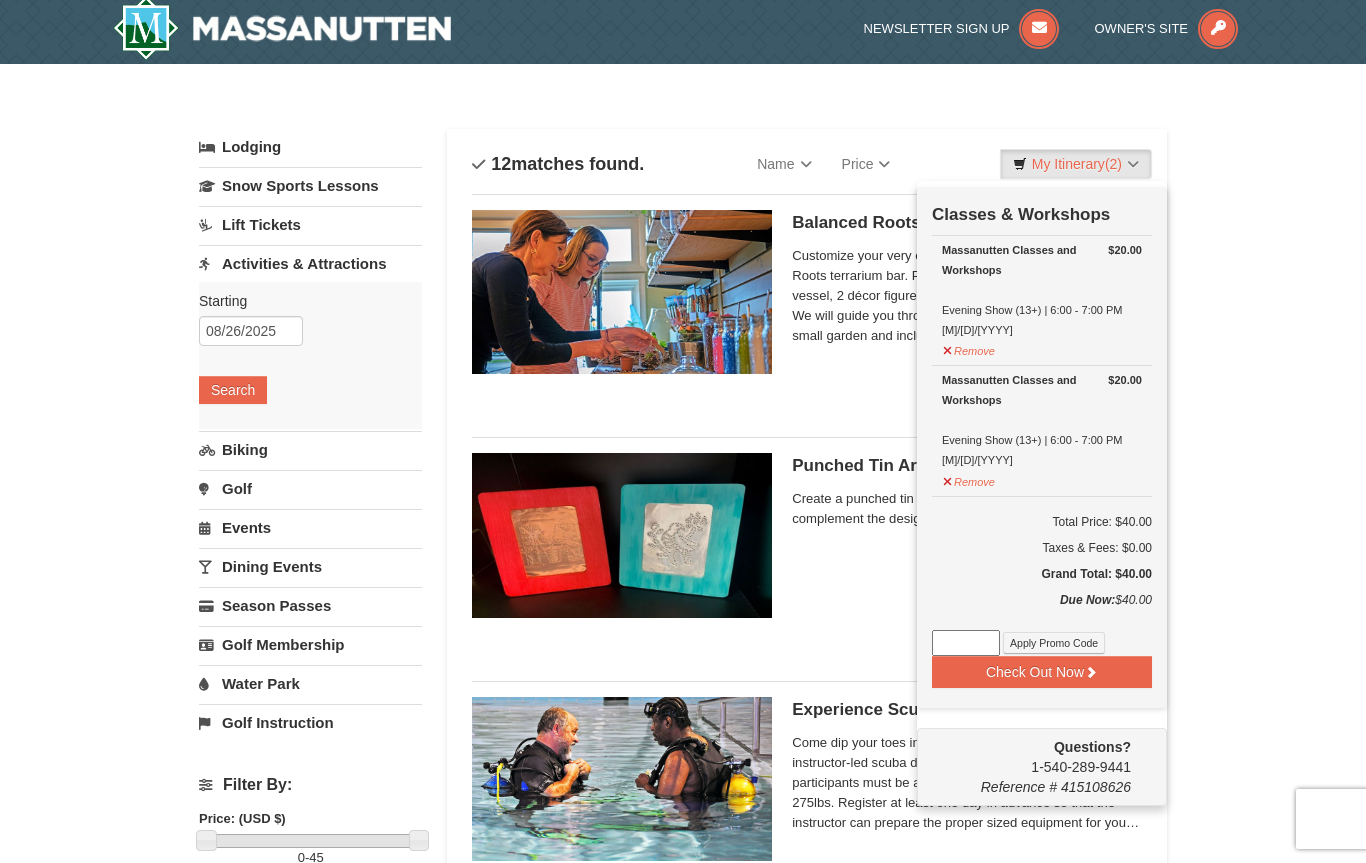 click on "My Itinerary (2)" at bounding box center (1076, 164) 